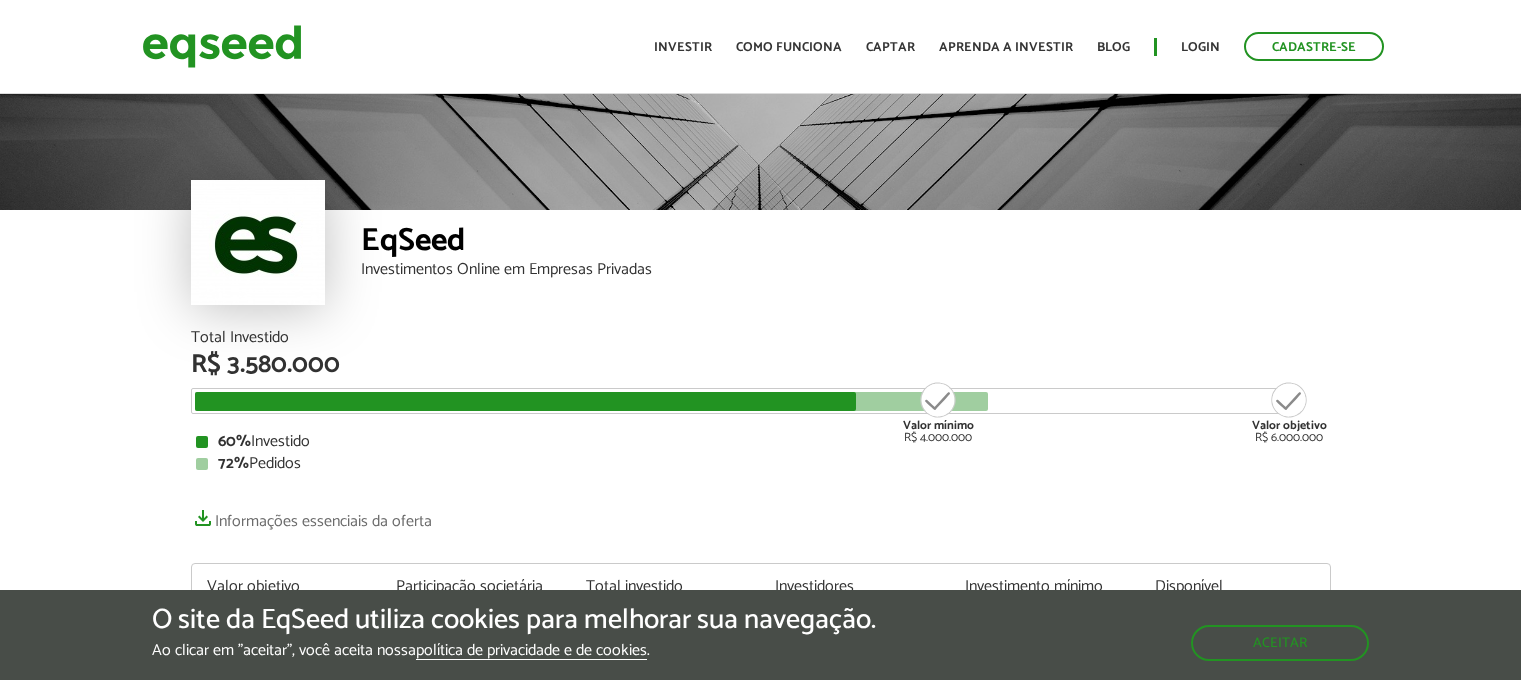 scroll, scrollTop: 0, scrollLeft: 0, axis: both 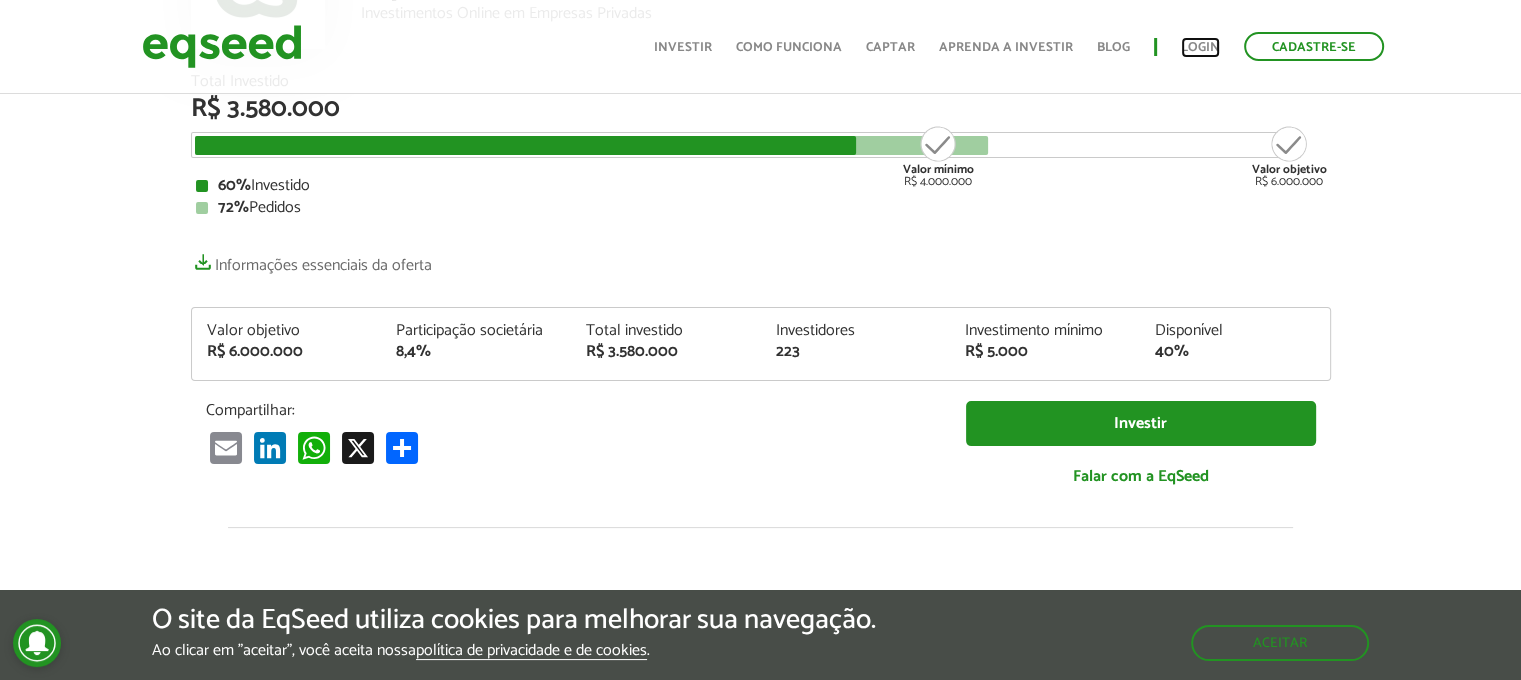 click on "Login" at bounding box center (1200, 47) 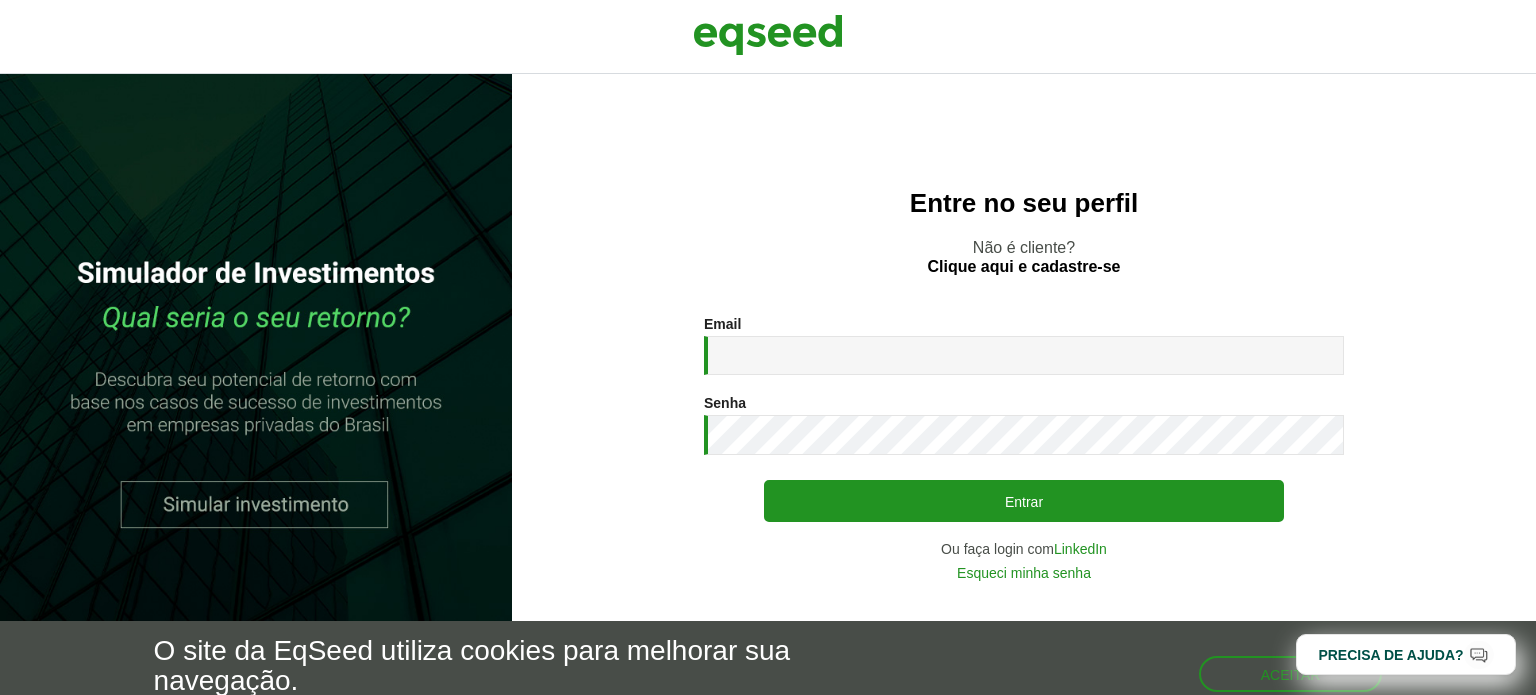 scroll, scrollTop: 0, scrollLeft: 0, axis: both 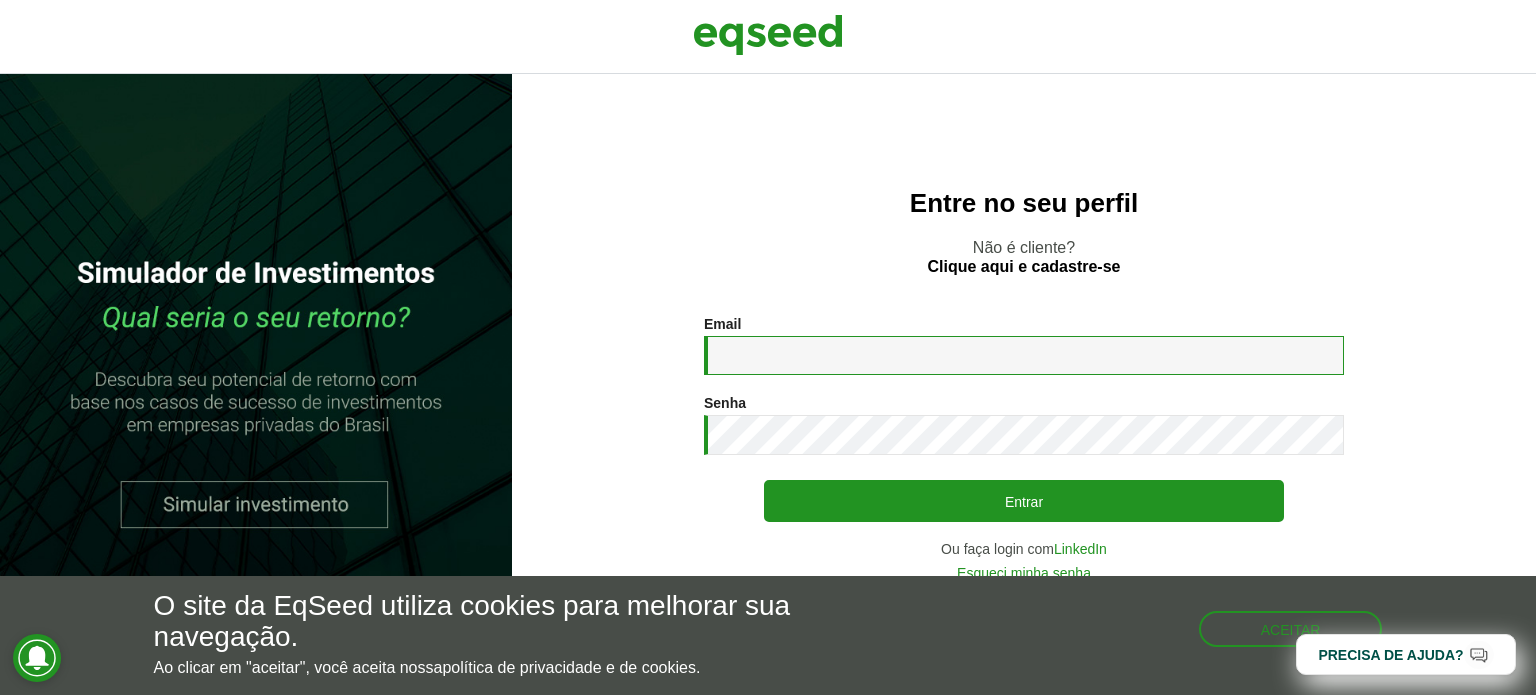 click on "Email  *" at bounding box center [1024, 355] 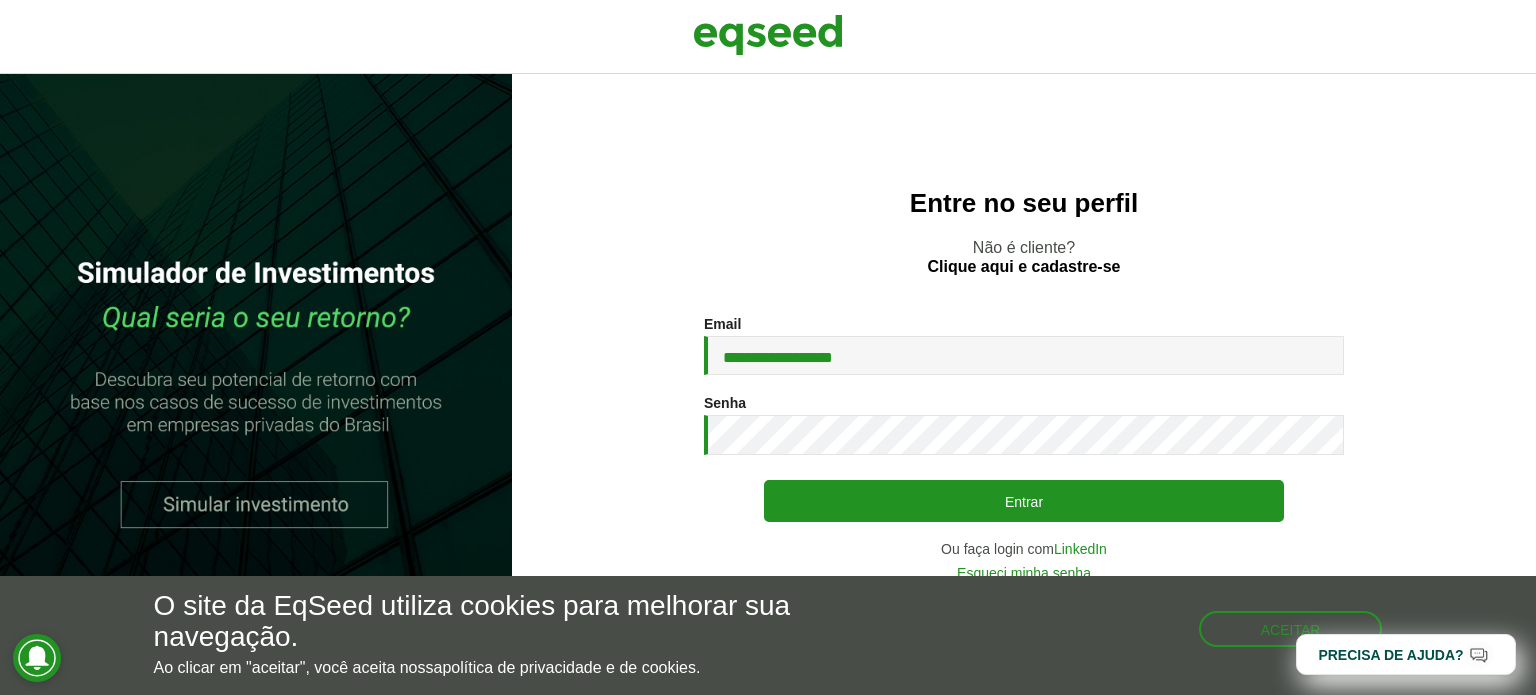 drag, startPoint x: 897, startPoint y: 354, endPoint x: 644, endPoint y: 326, distance: 254.5447 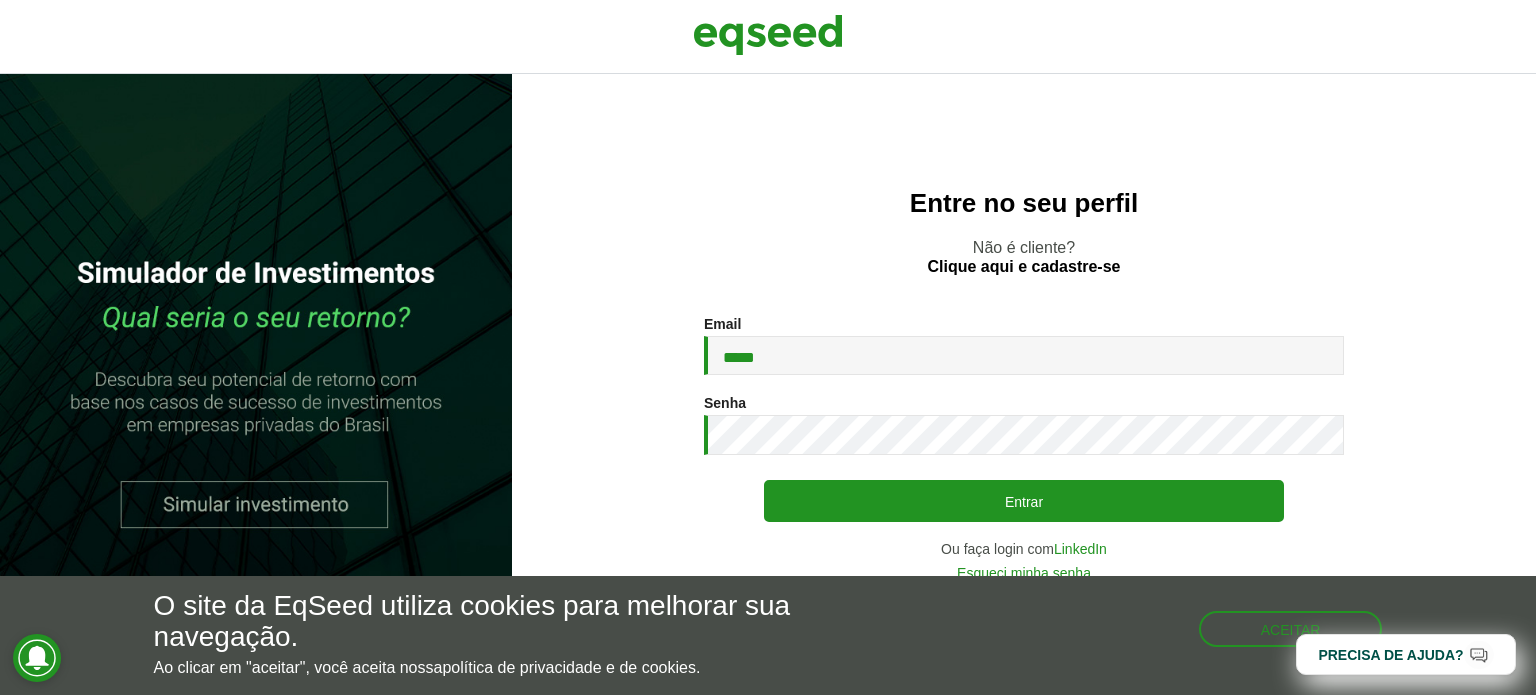 type on "**********" 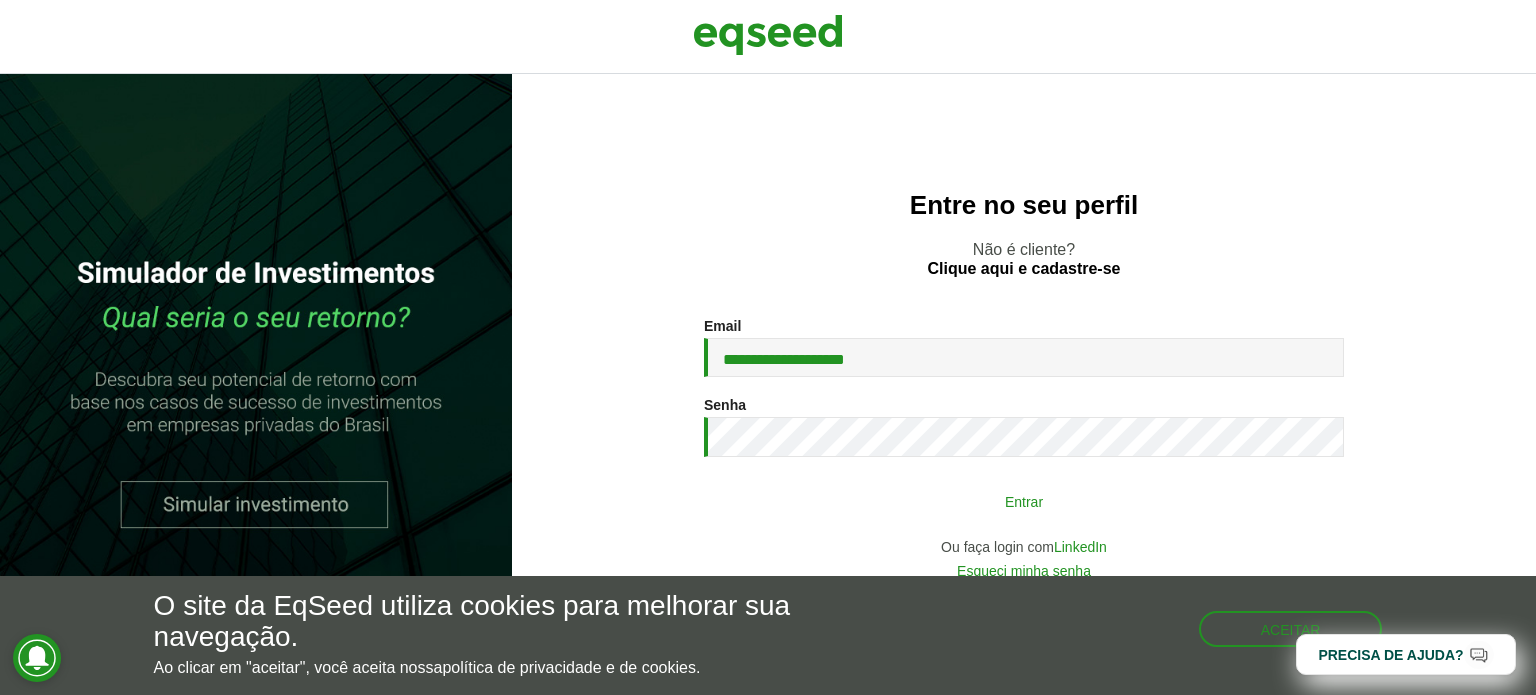 click on "Entrar" at bounding box center [1024, 501] 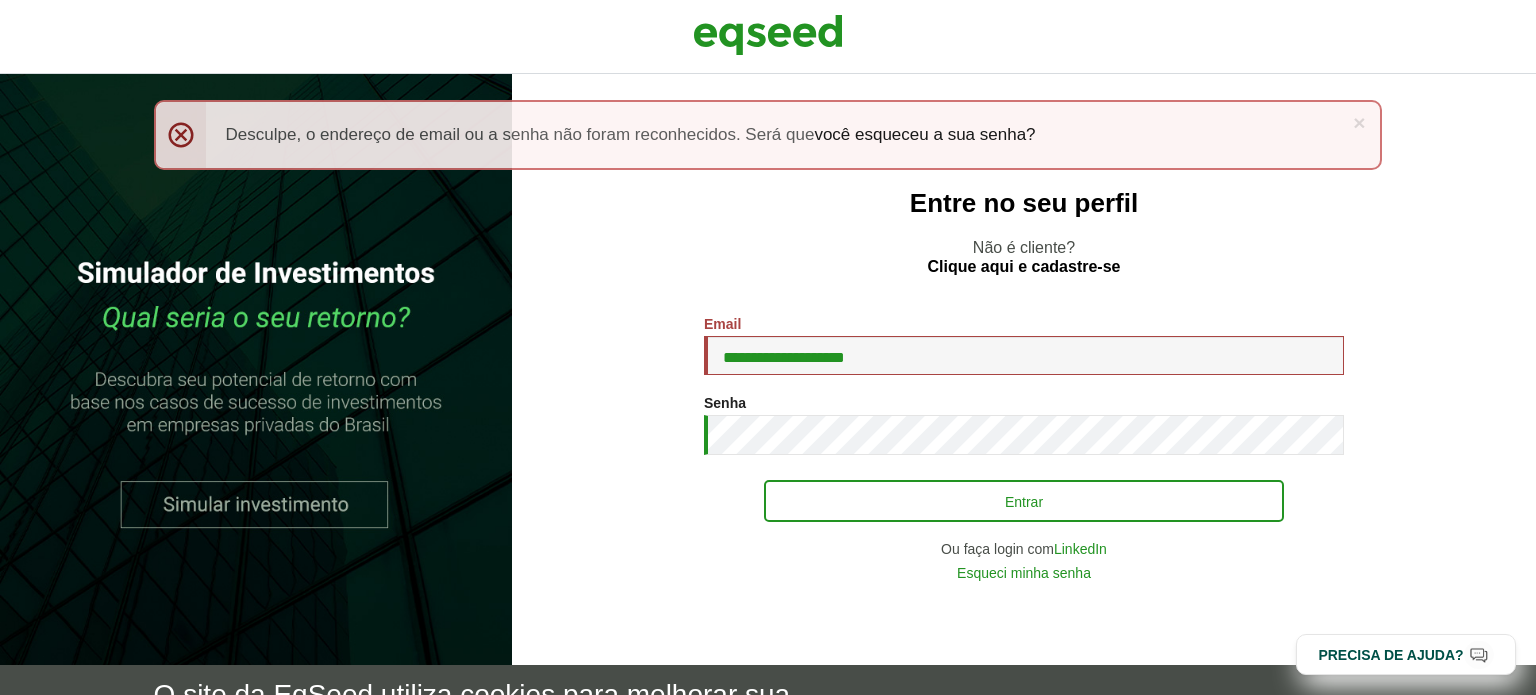 scroll, scrollTop: 0, scrollLeft: 0, axis: both 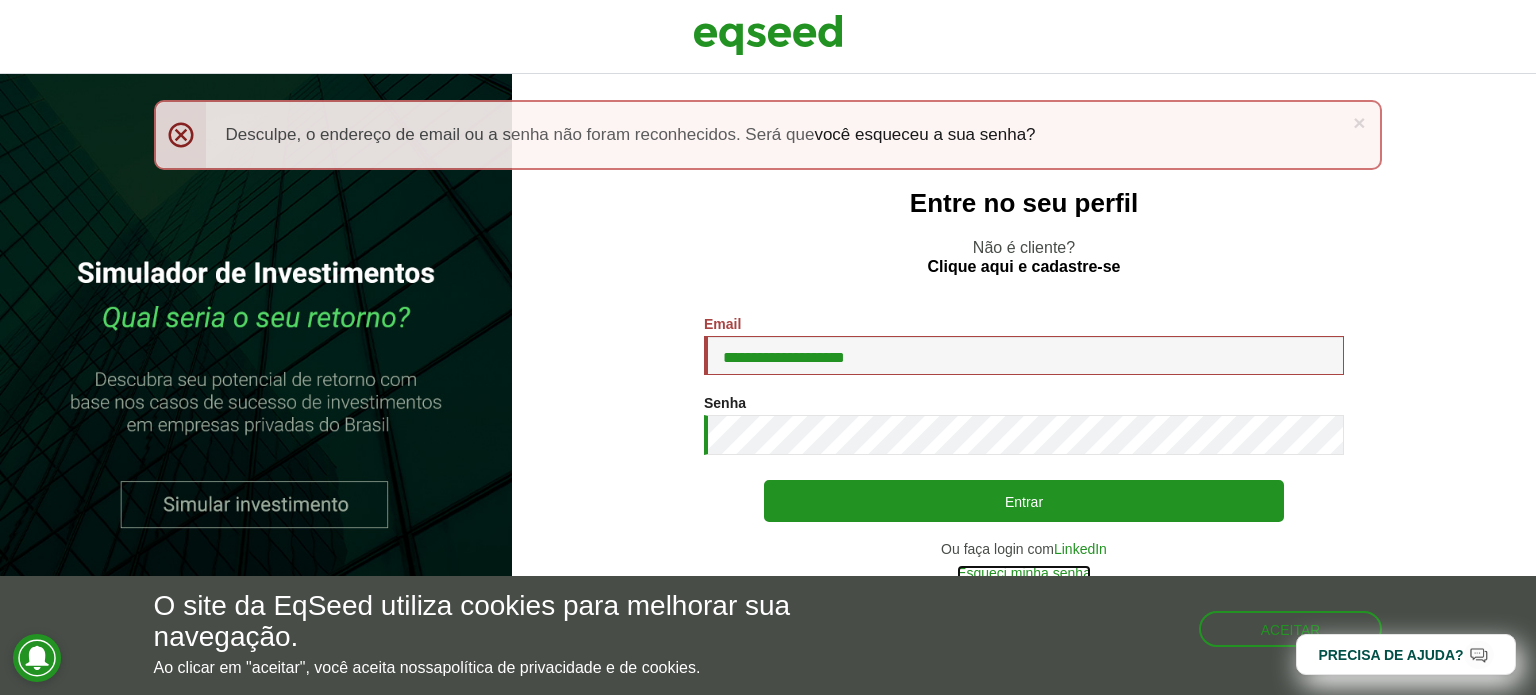 click on "Esqueci minha senha" at bounding box center [1024, 573] 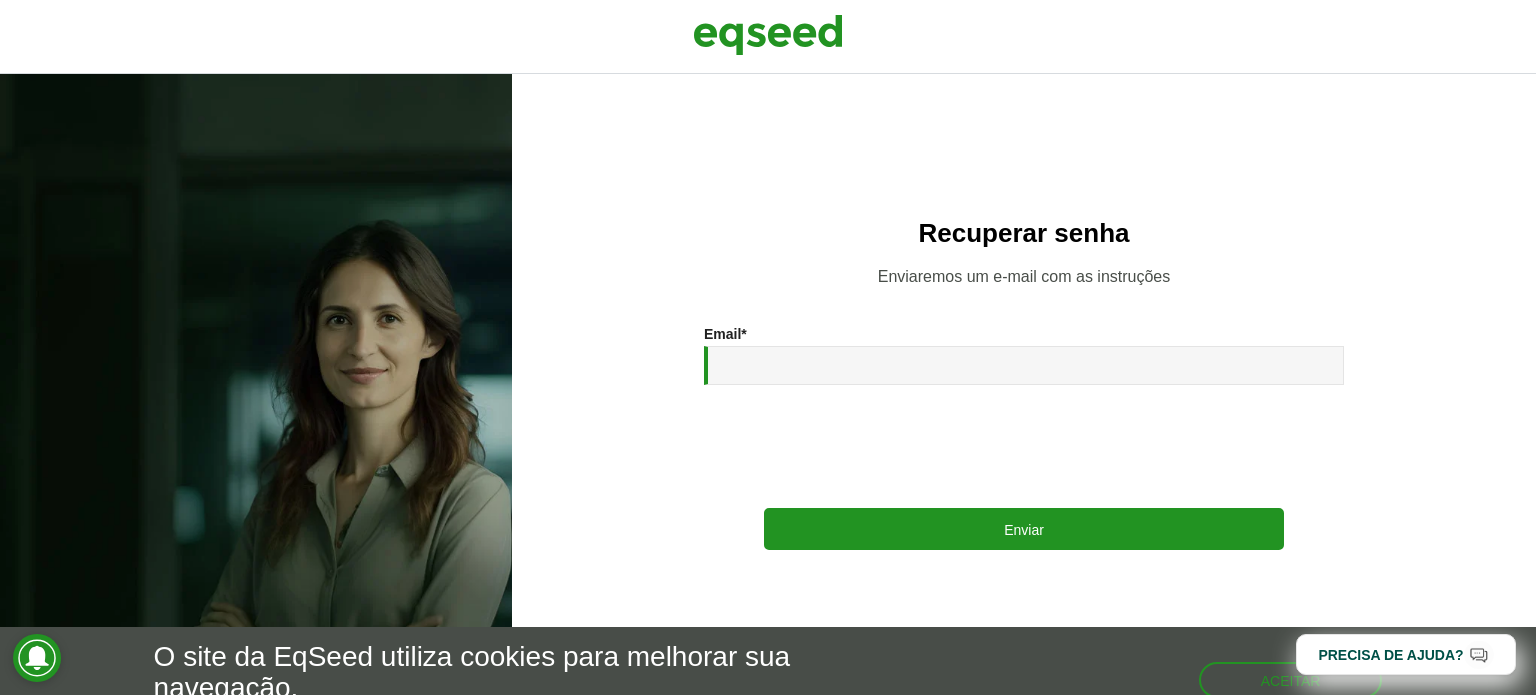 scroll, scrollTop: 0, scrollLeft: 0, axis: both 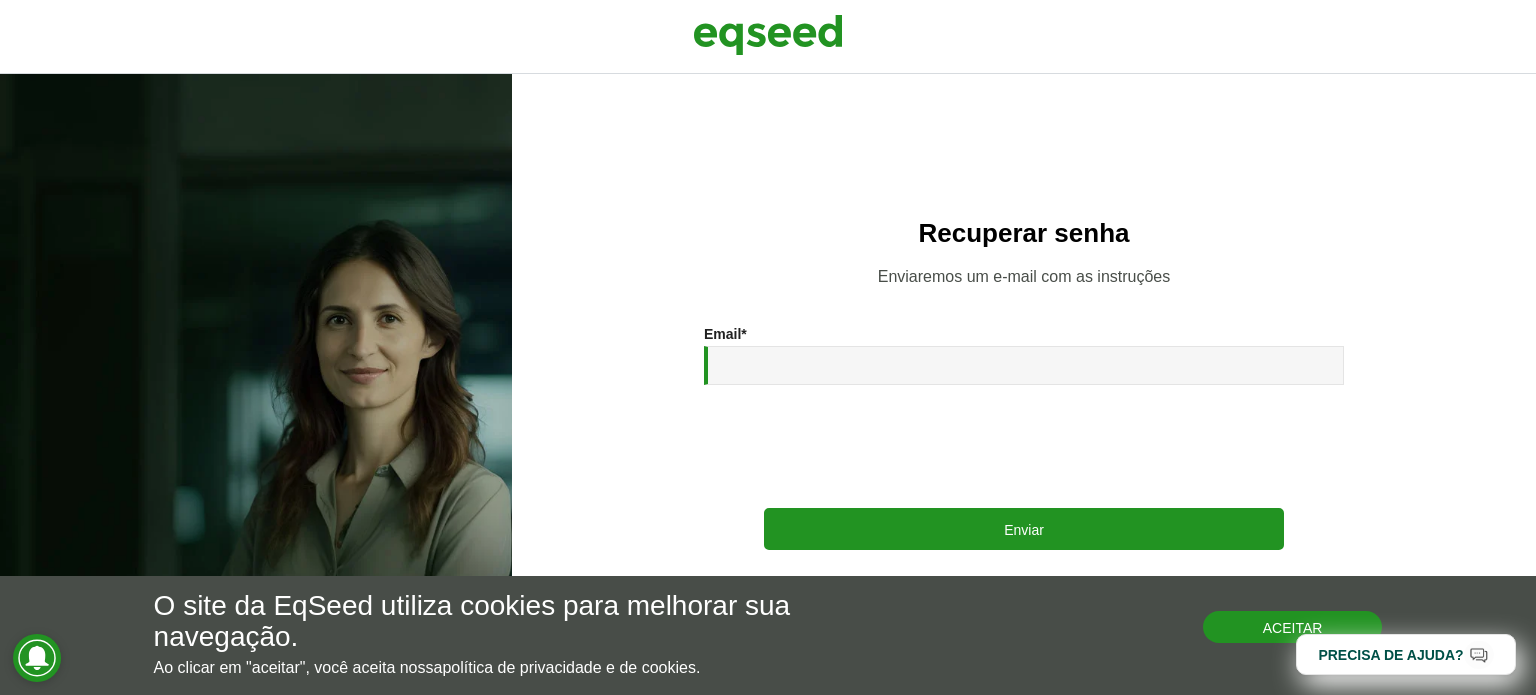 click on "Aceitar" at bounding box center [1293, 627] 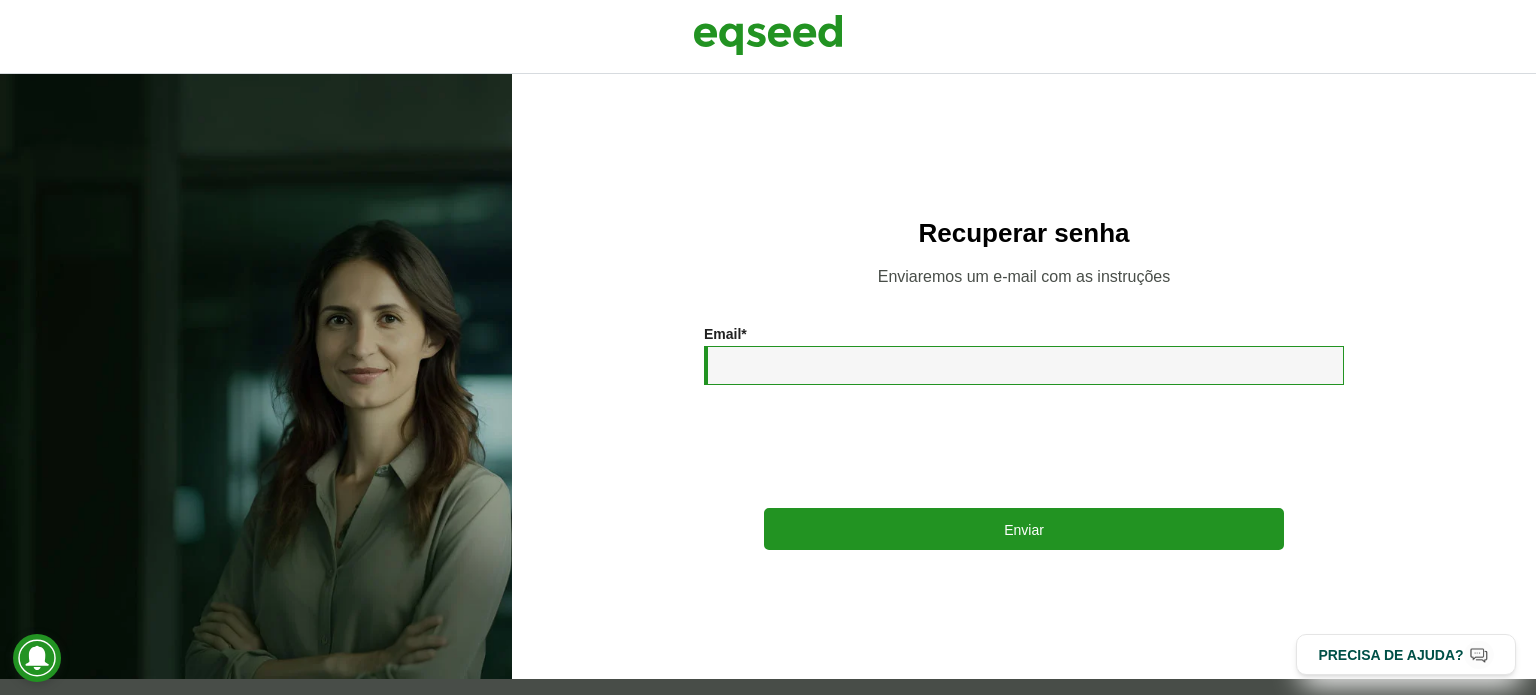 click on "Email  *" at bounding box center (1024, 365) 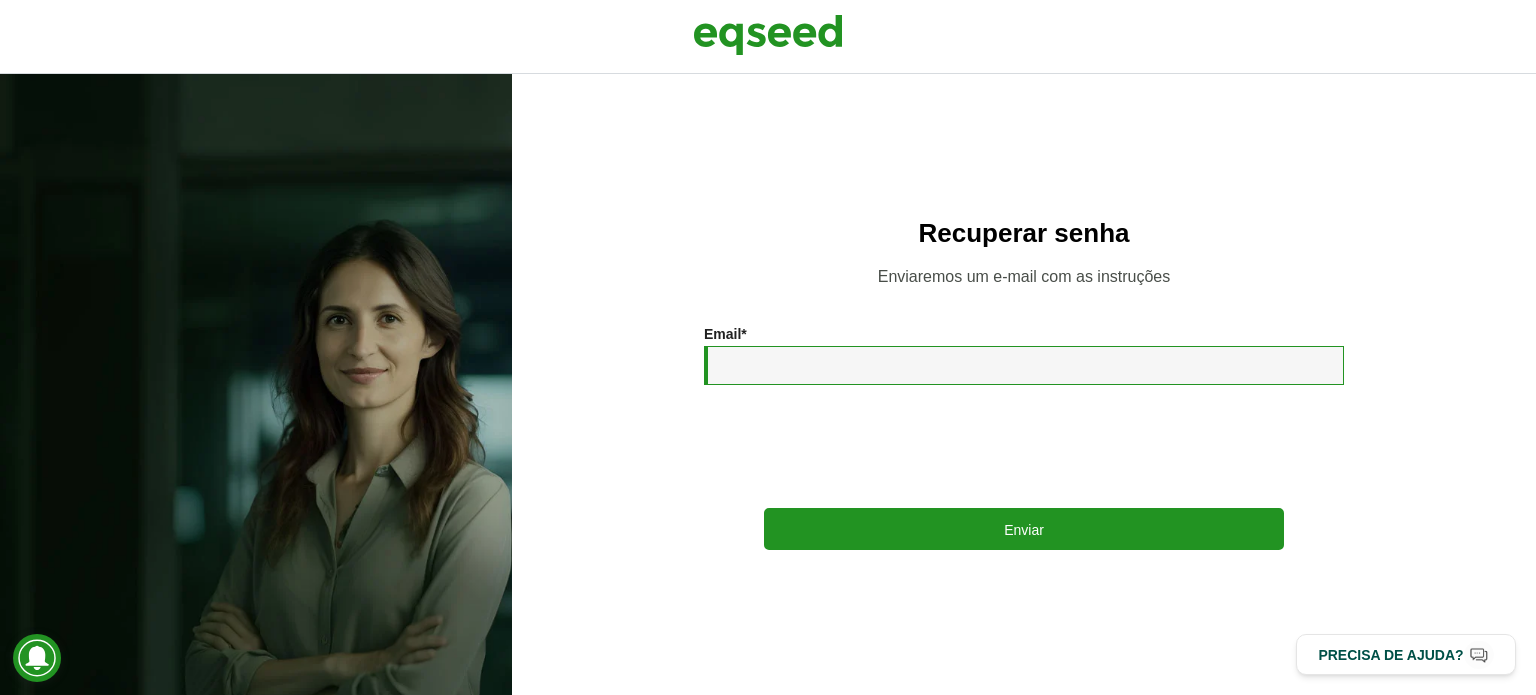 click on "Email  *" at bounding box center [1024, 365] 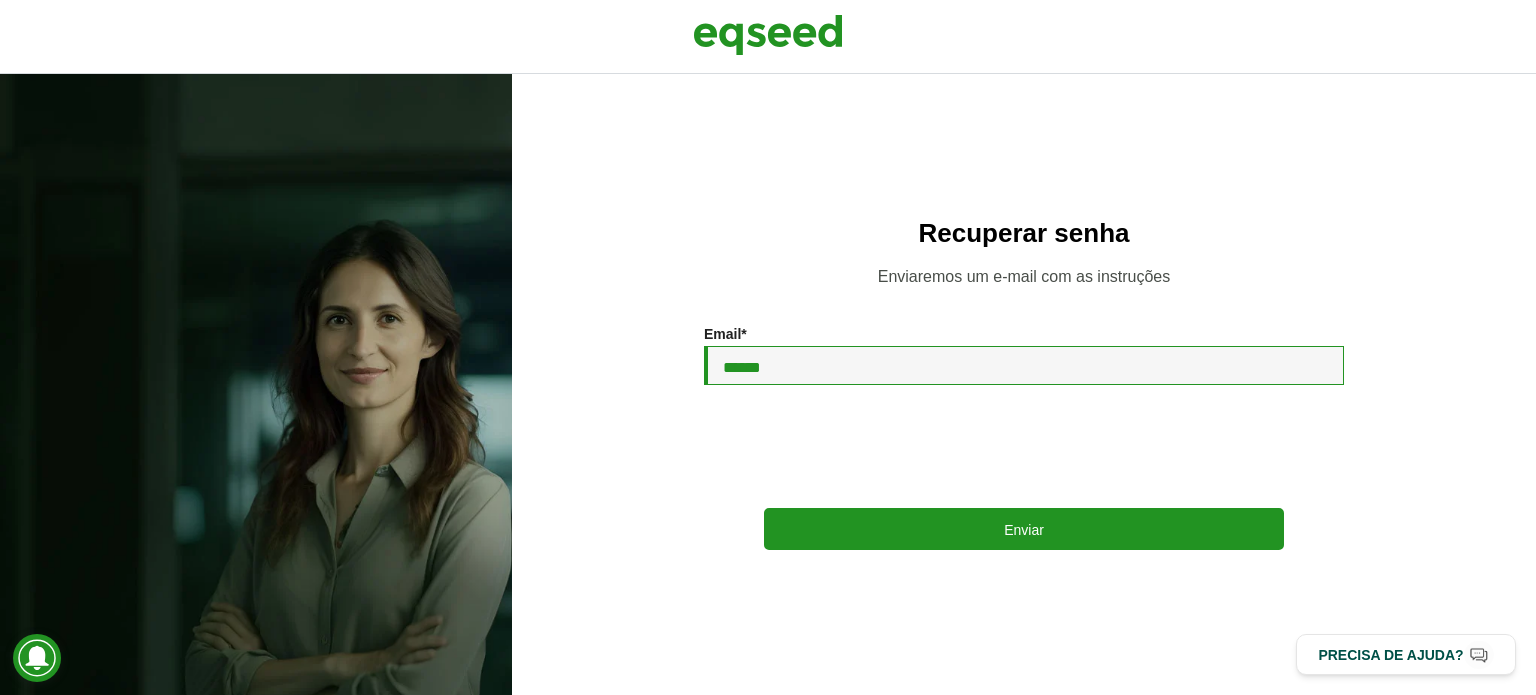 type on "**********" 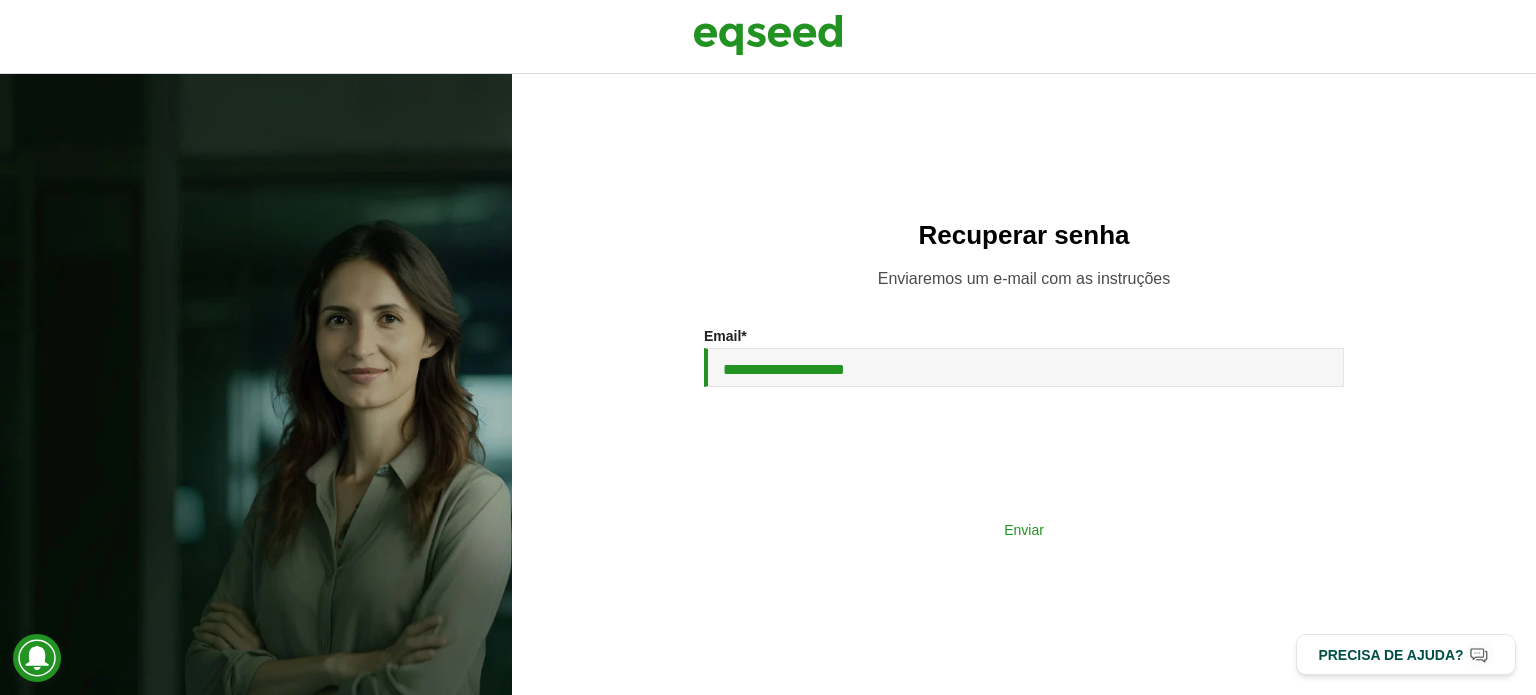 click on "Enviar" at bounding box center (1024, 529) 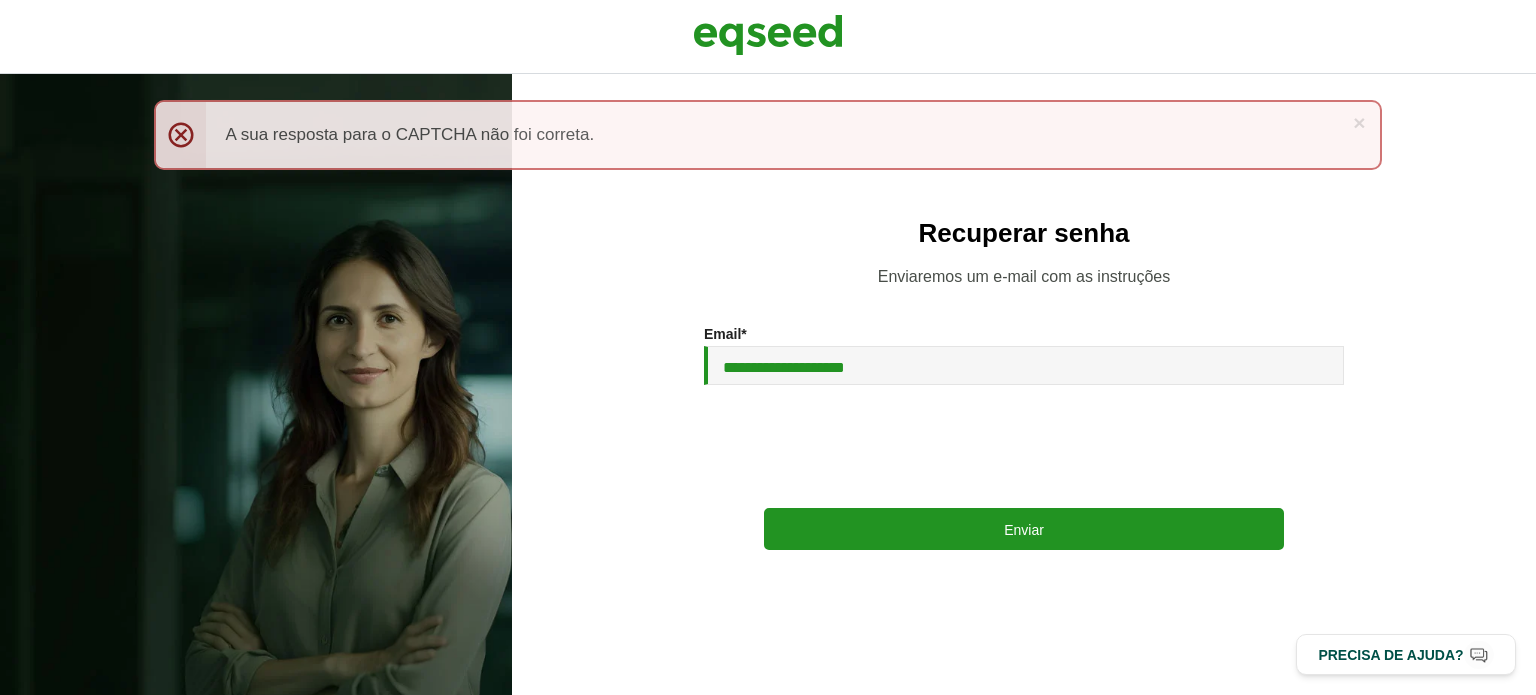 scroll, scrollTop: 0, scrollLeft: 0, axis: both 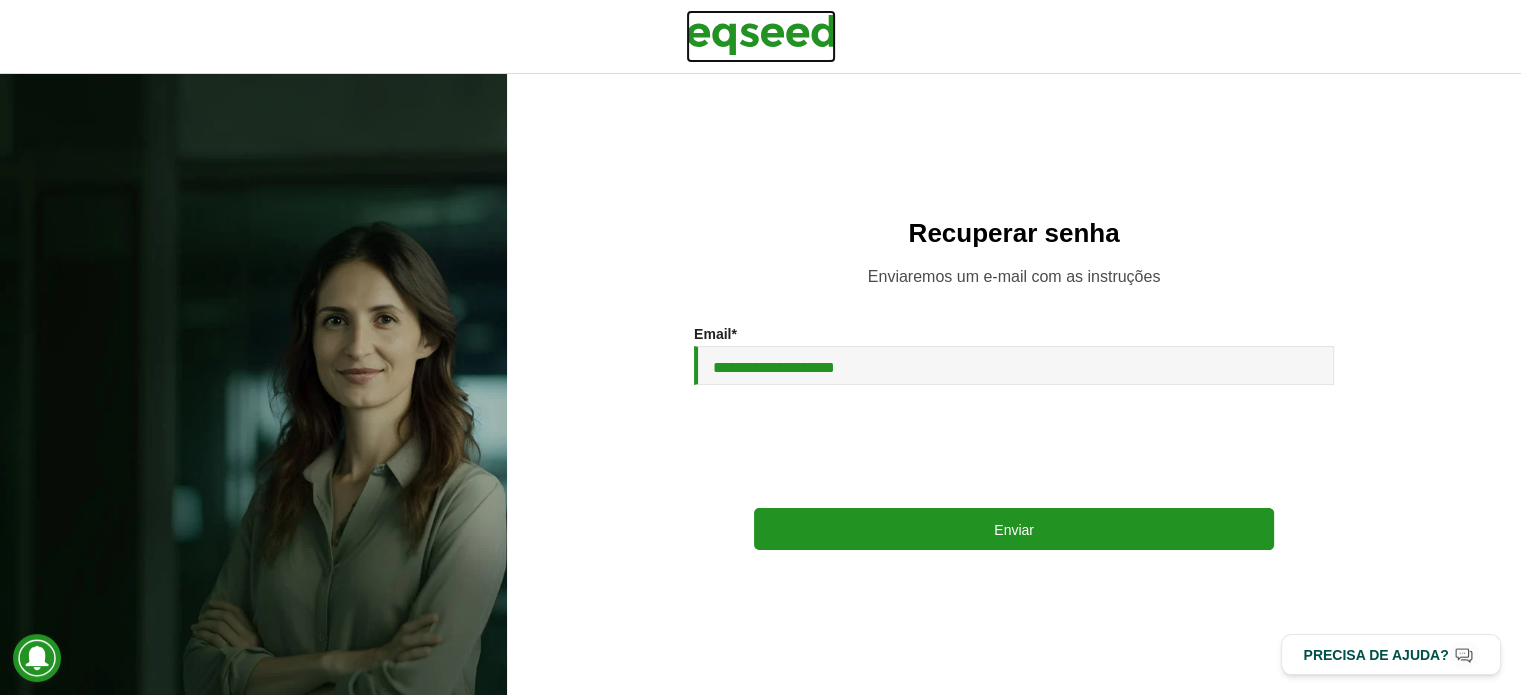 click at bounding box center [761, 35] 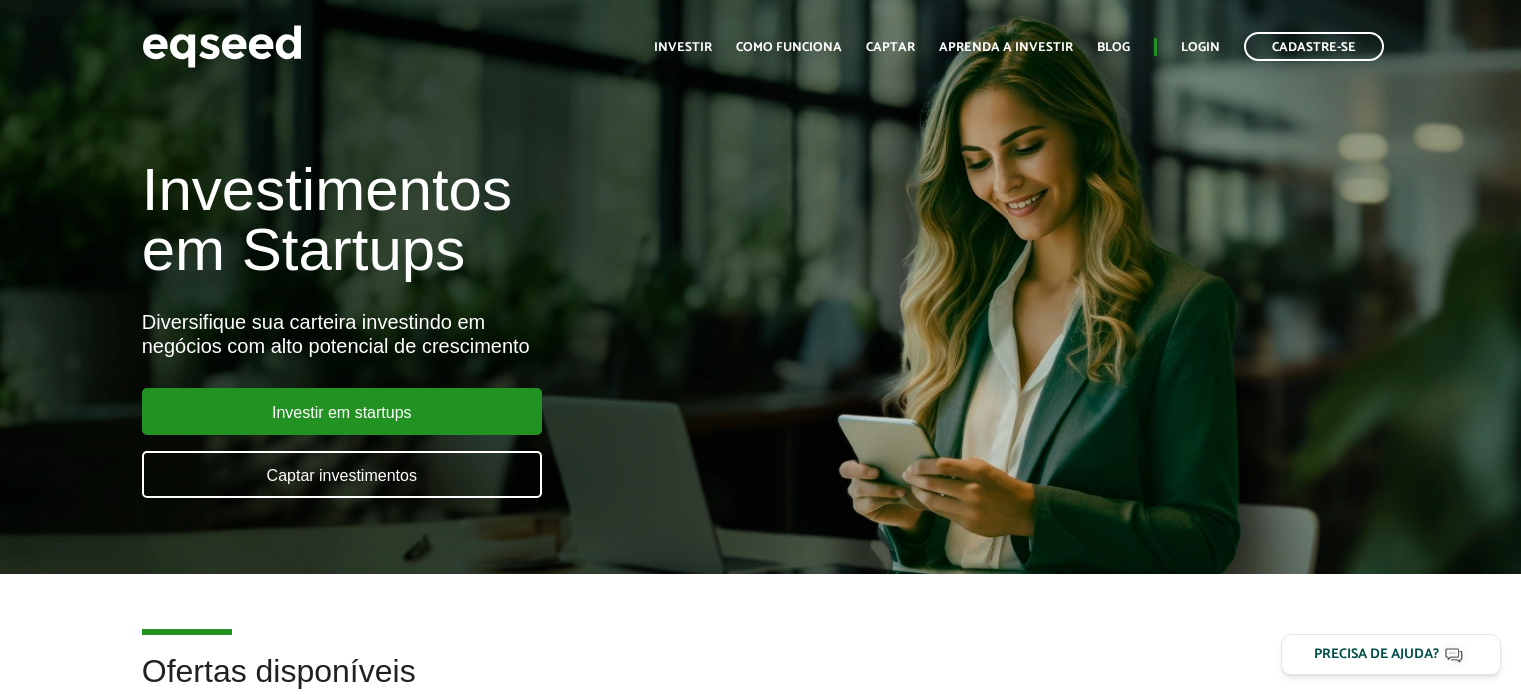 scroll, scrollTop: 0, scrollLeft: 0, axis: both 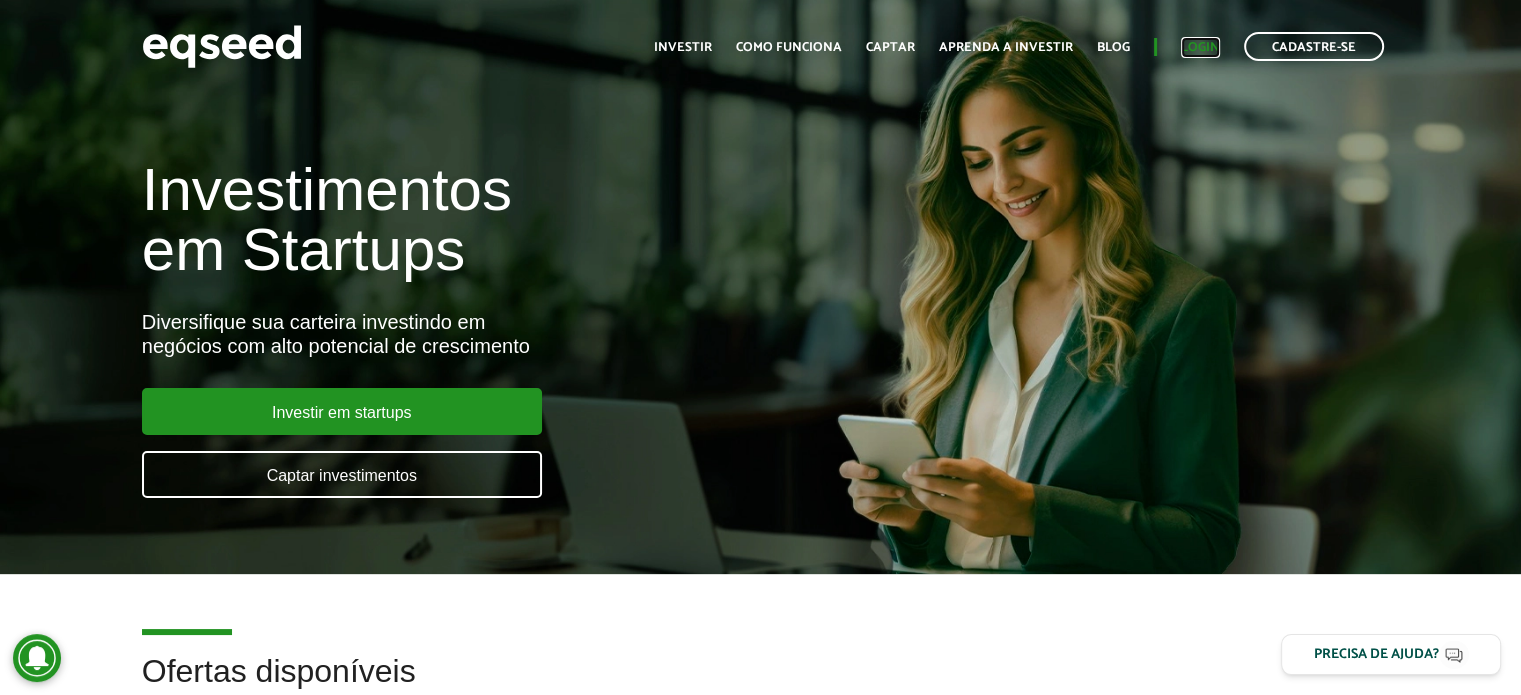 click on "Login" at bounding box center (1200, 47) 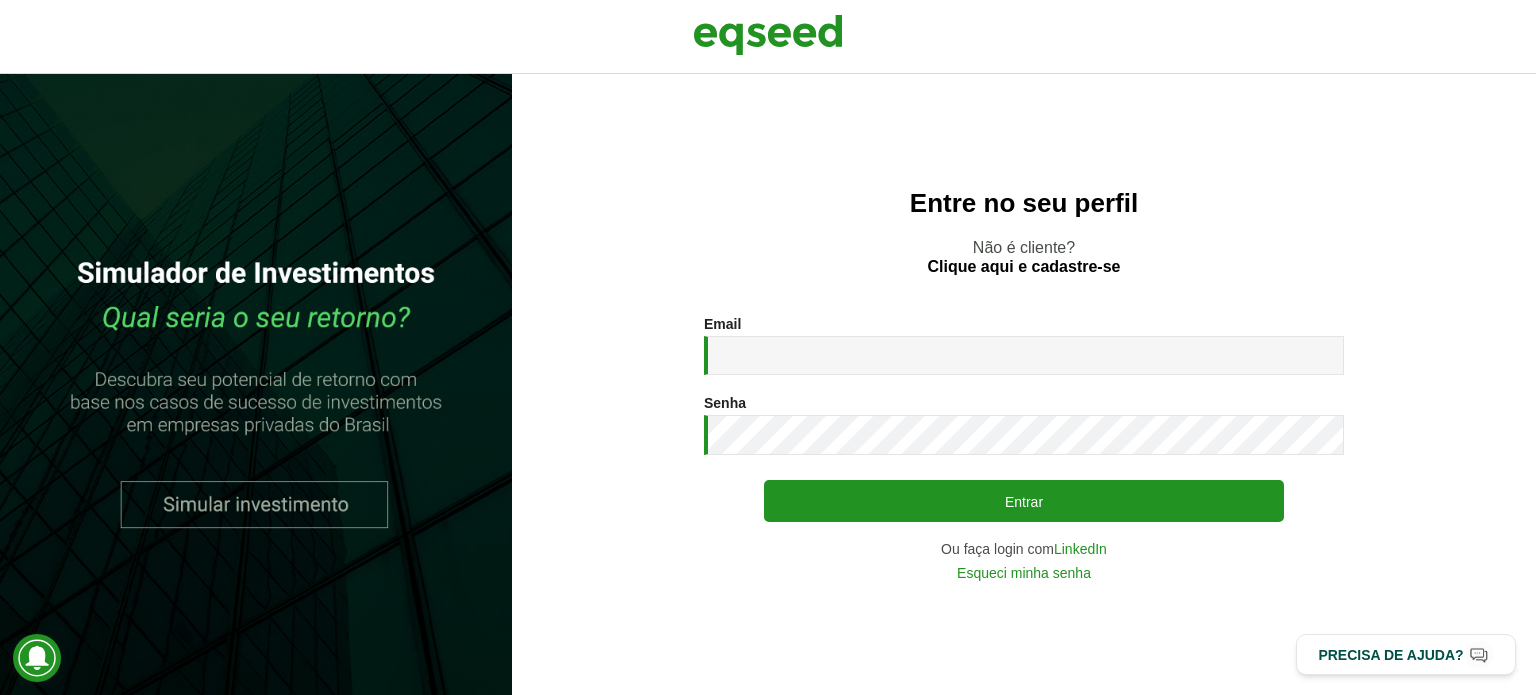 scroll, scrollTop: 0, scrollLeft: 0, axis: both 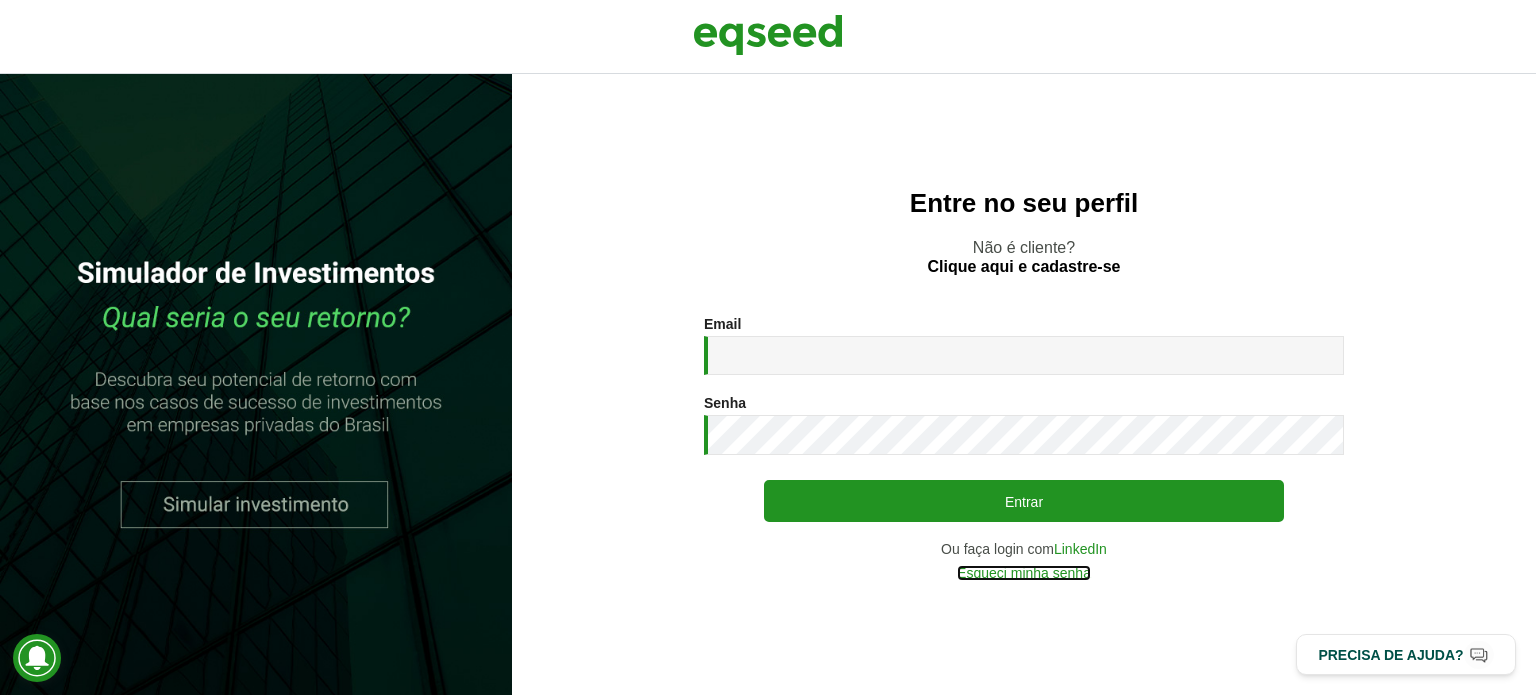 click on "Esqueci minha senha" at bounding box center [1024, 573] 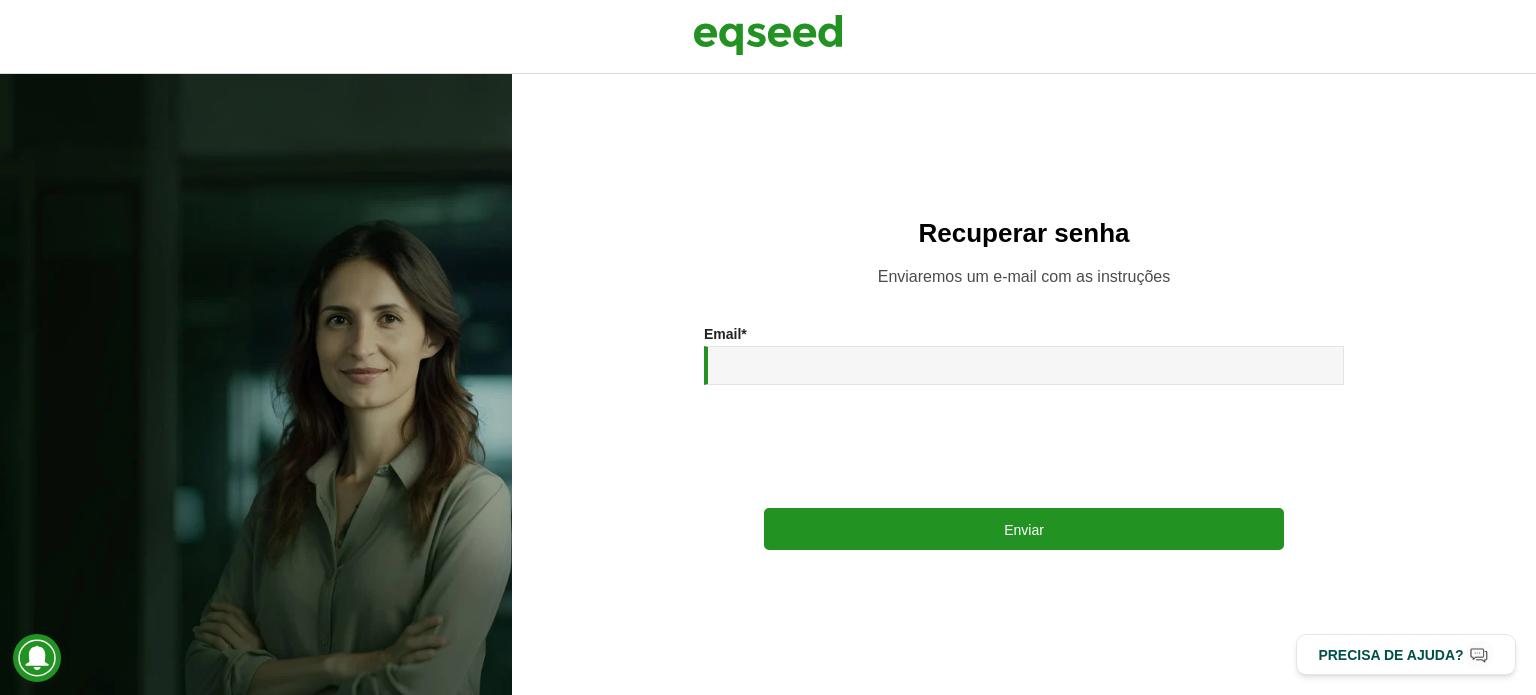 scroll, scrollTop: 0, scrollLeft: 0, axis: both 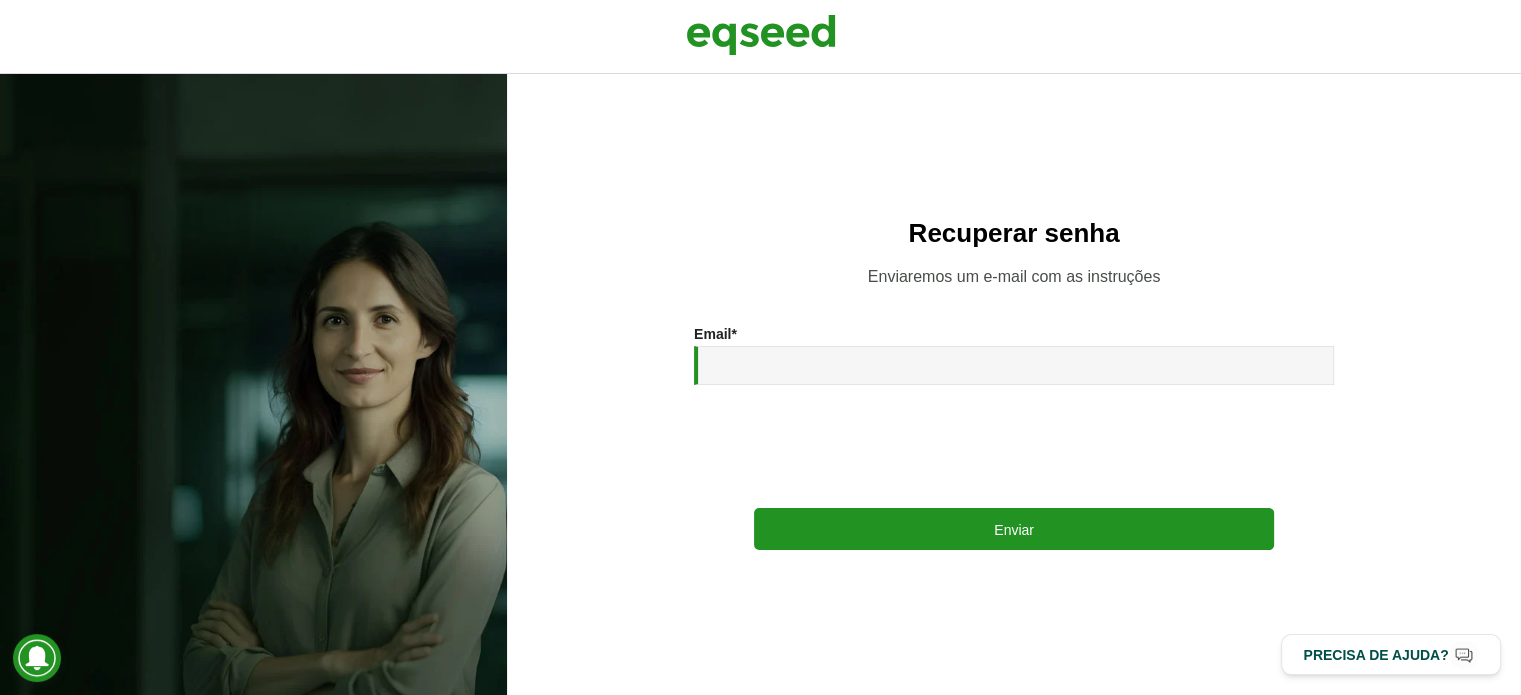 click on "Recuperar senha        Enviaremos um e-mail com as instruções
Email  *
Enviar
Voltar" at bounding box center [1014, 384] 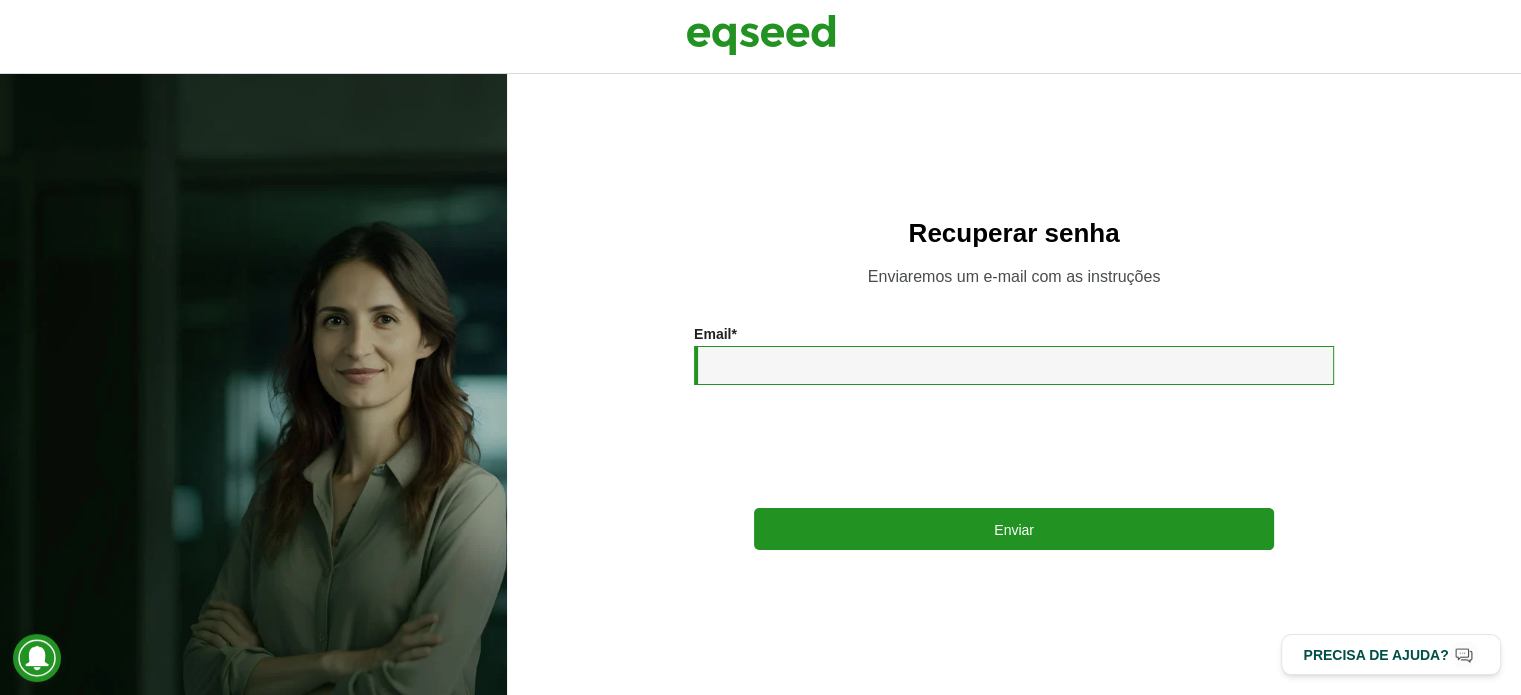 click on "Email  *" at bounding box center [1014, 365] 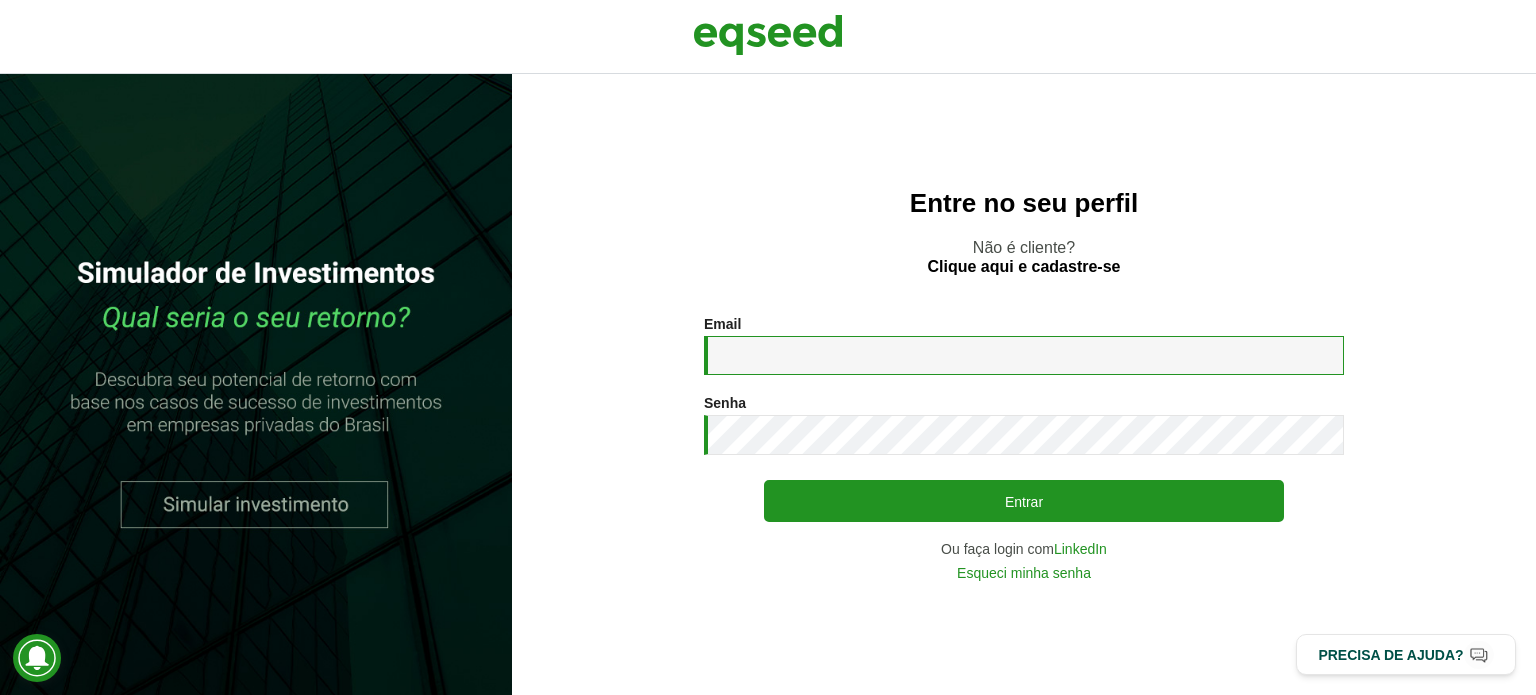click on "Email  *" at bounding box center [1024, 355] 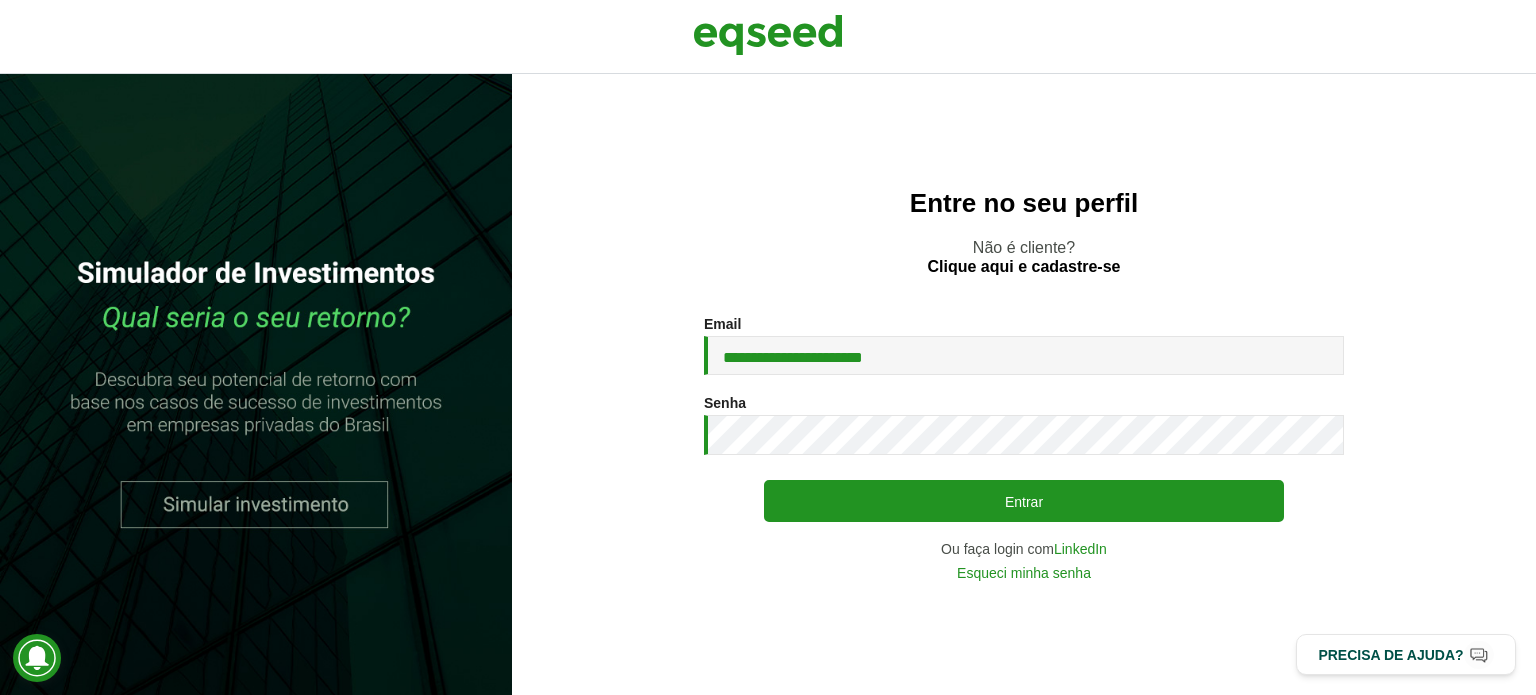 click on "**********" at bounding box center (1024, 448) 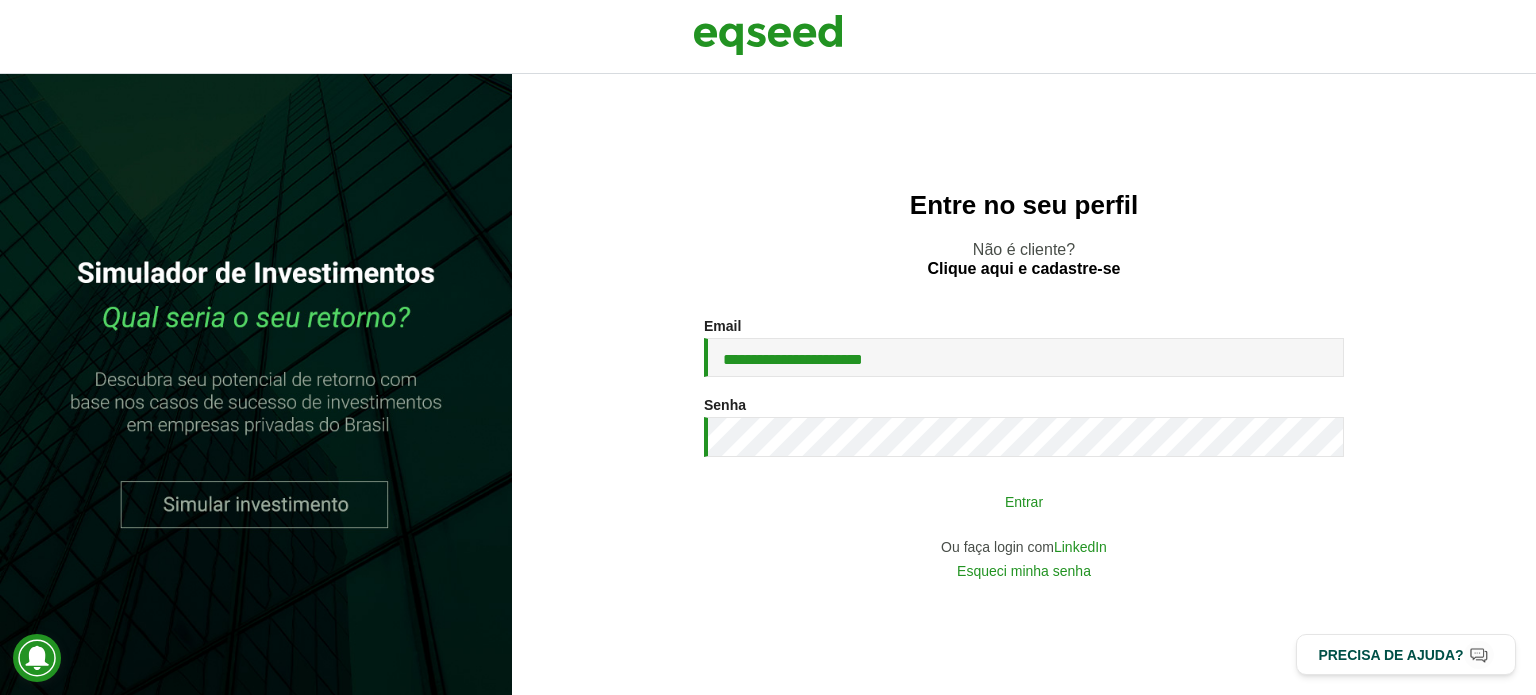 click on "Entrar" at bounding box center [1024, 501] 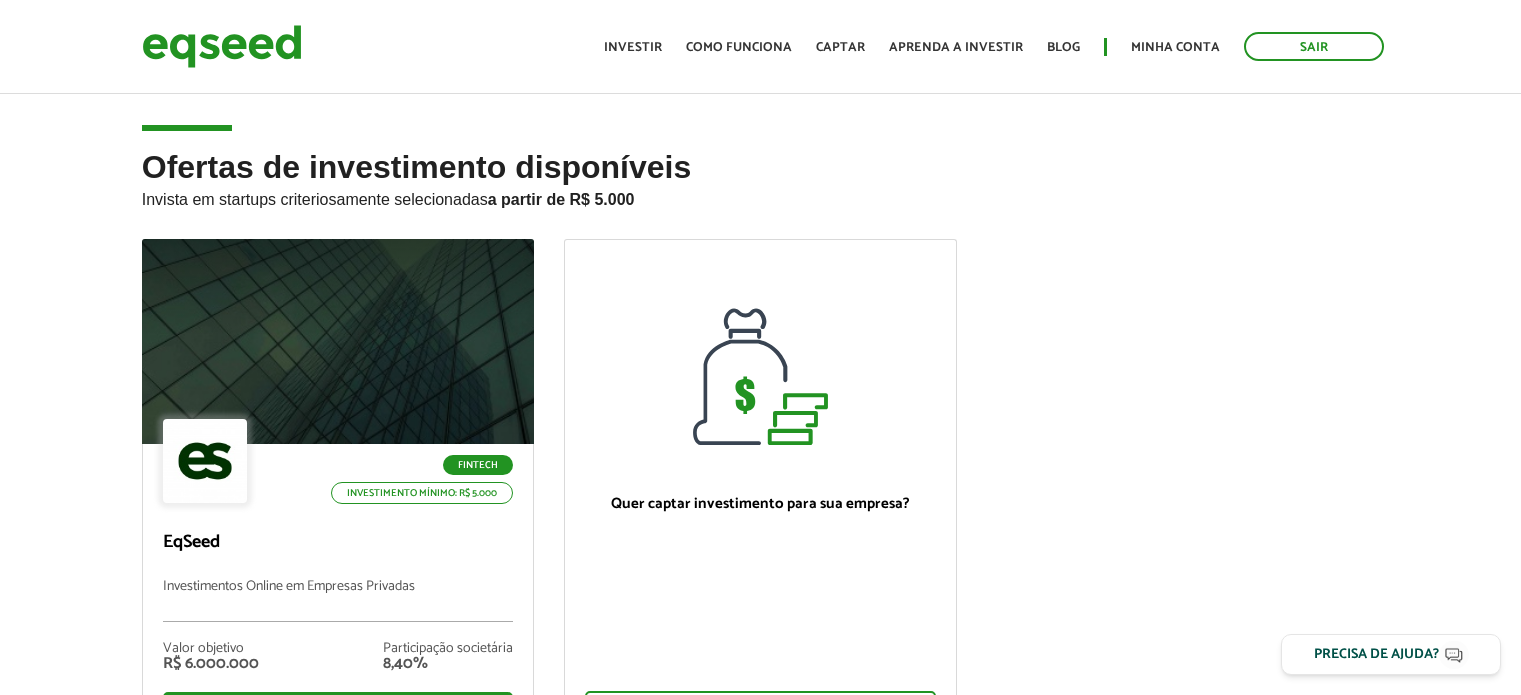 scroll, scrollTop: 0, scrollLeft: 0, axis: both 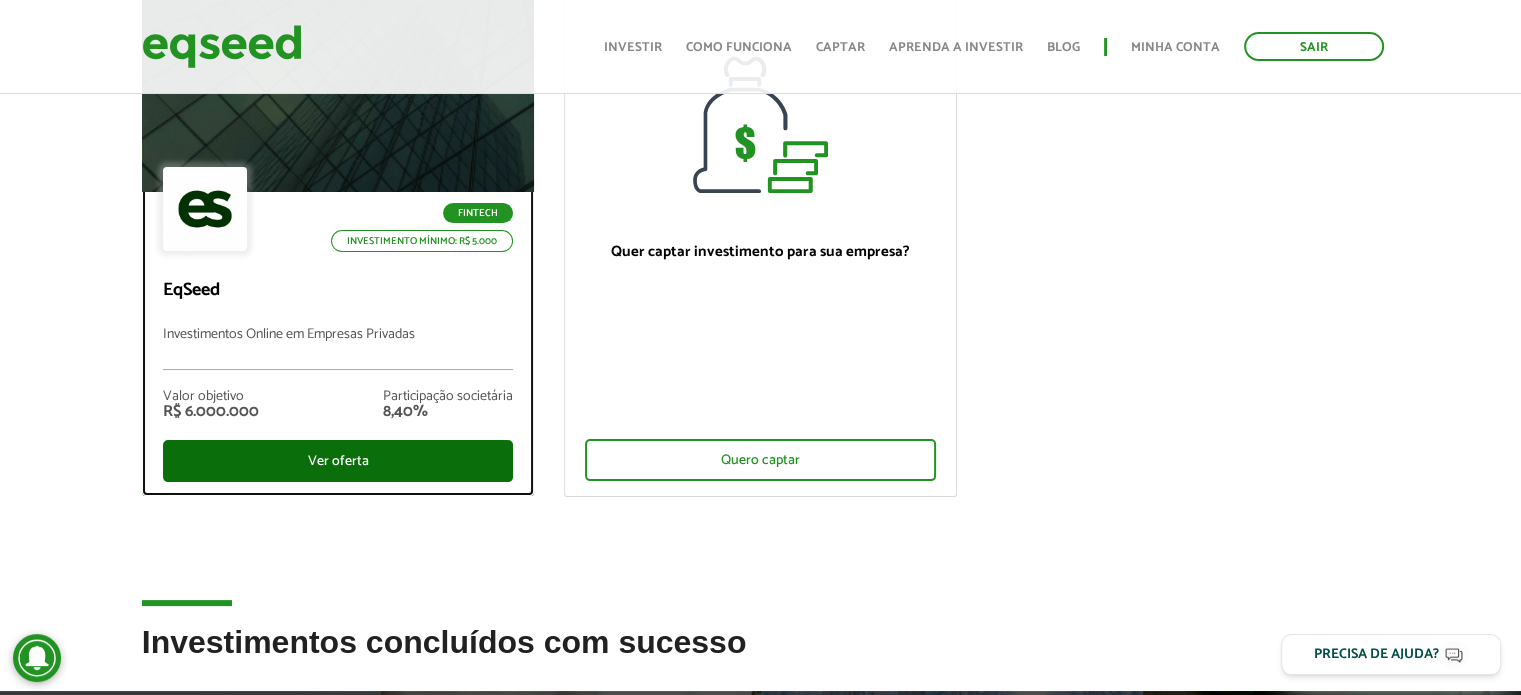 click on "Ver oferta" at bounding box center (338, 461) 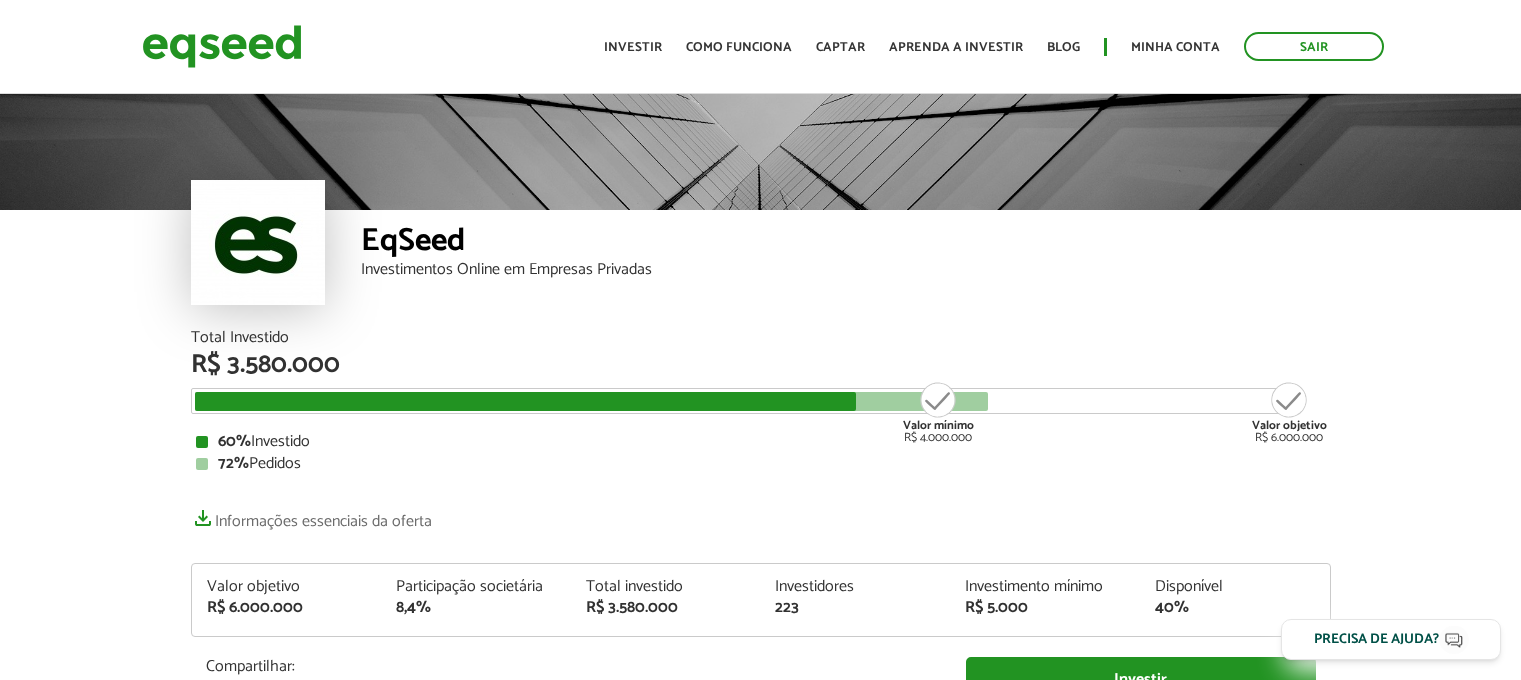 scroll, scrollTop: 0, scrollLeft: 0, axis: both 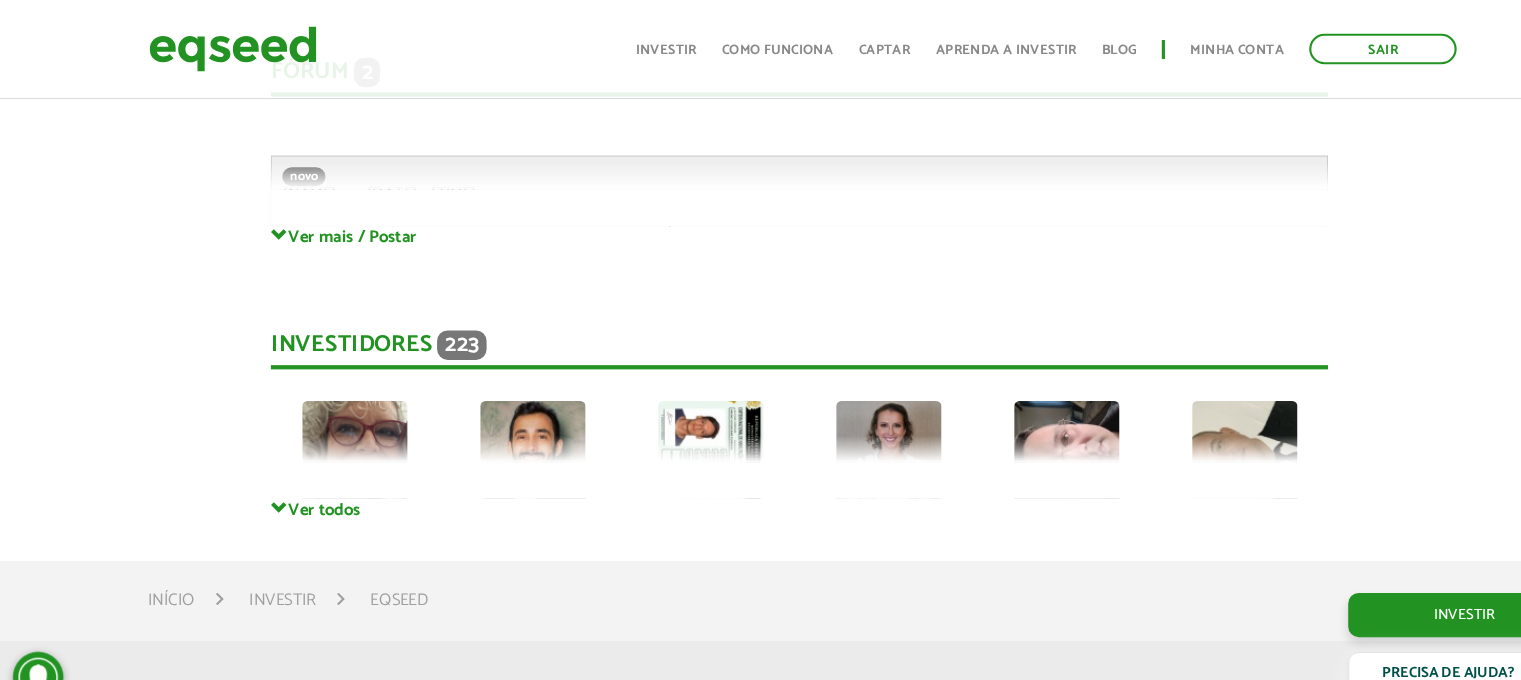 click at bounding box center (338, 431) 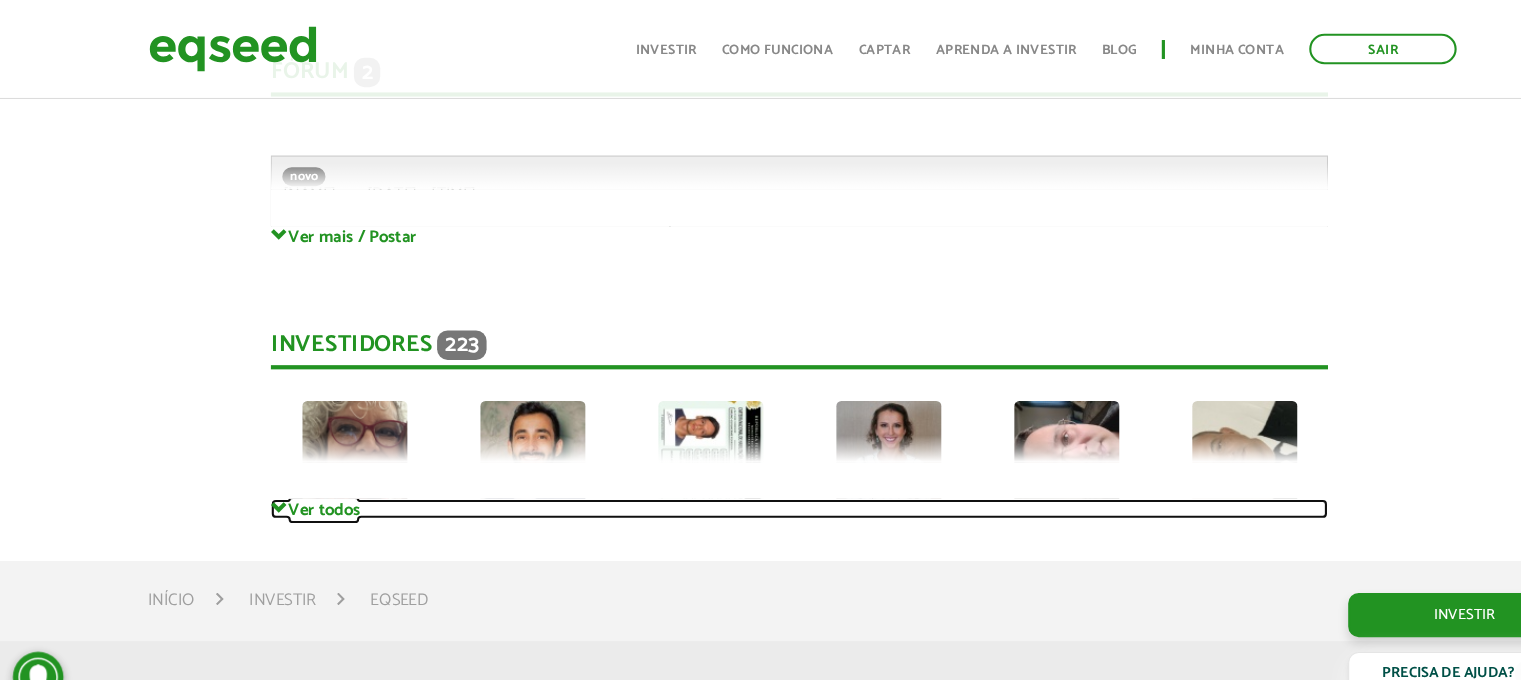 click on "Ver todos" at bounding box center [760, 483] 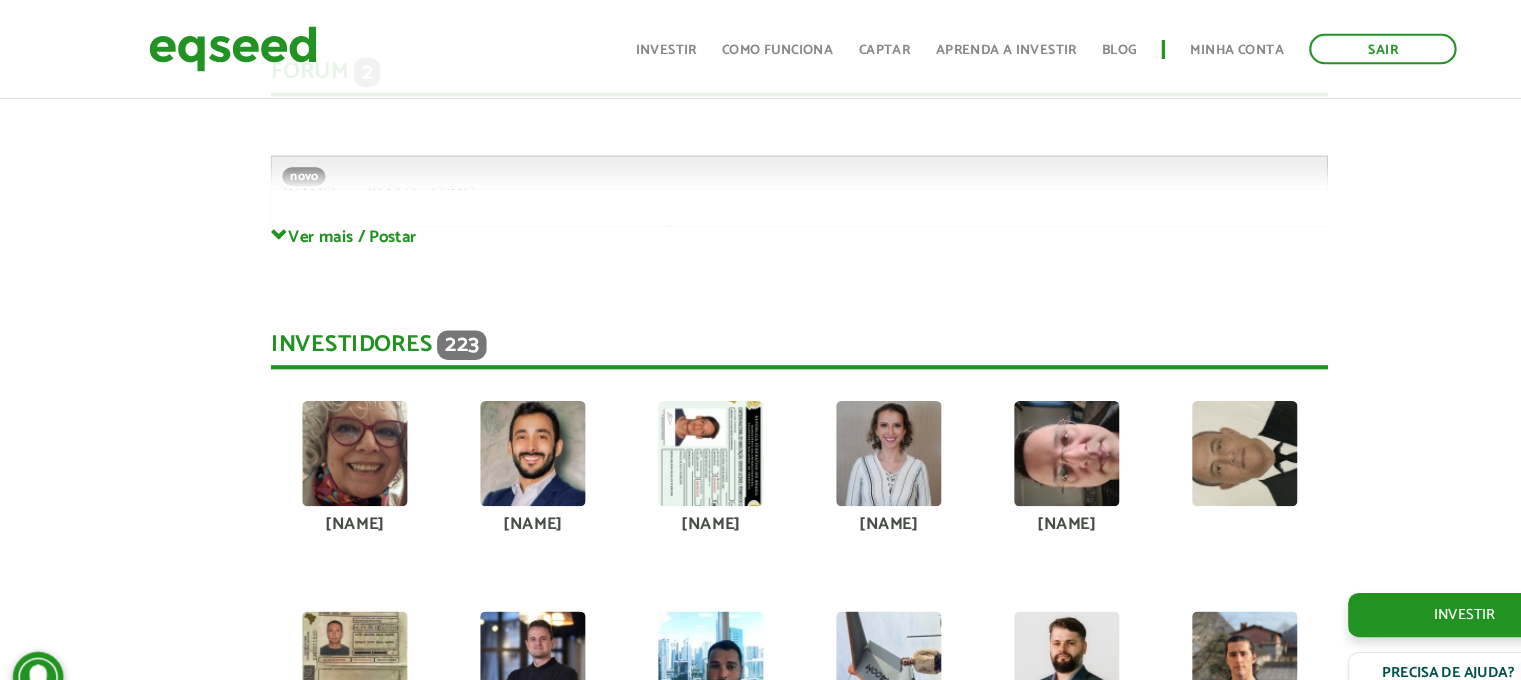 click at bounding box center [338, 431] 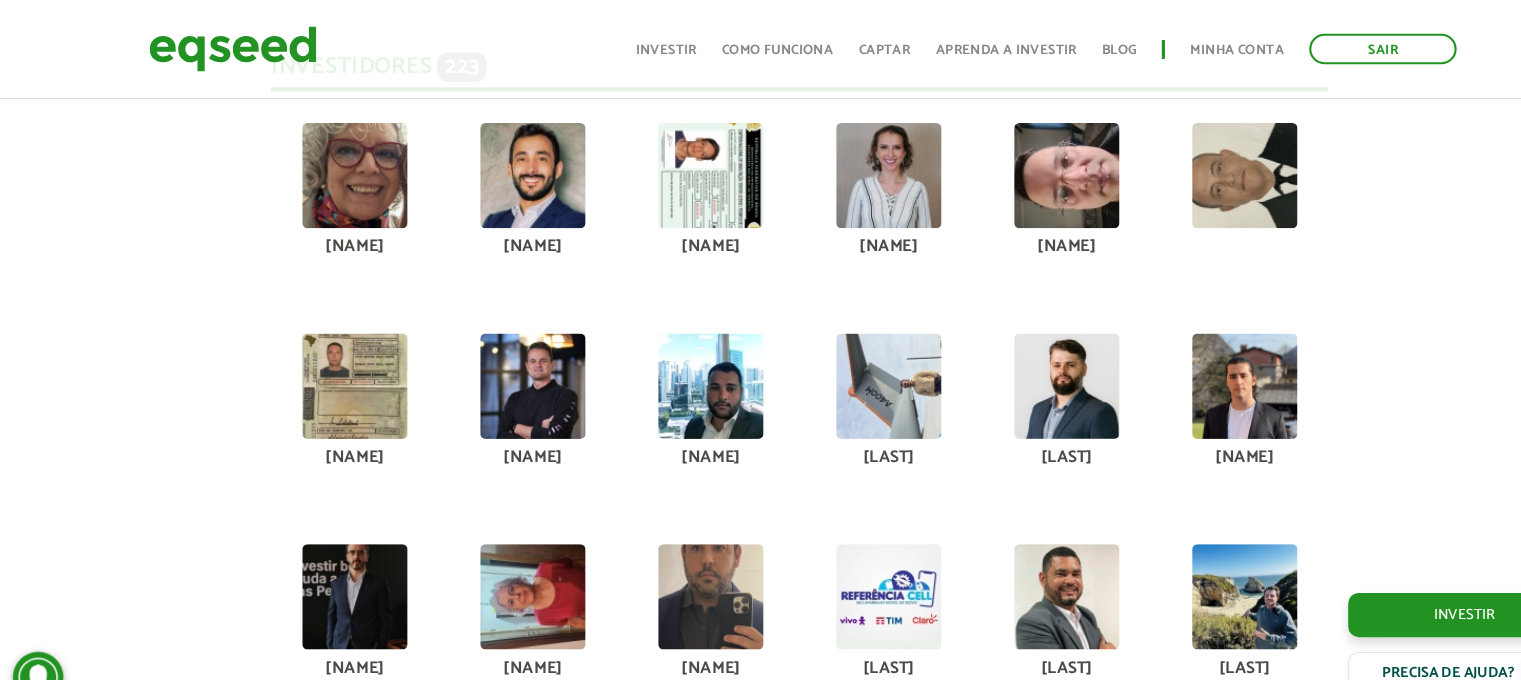 scroll, scrollTop: 5436, scrollLeft: 0, axis: vertical 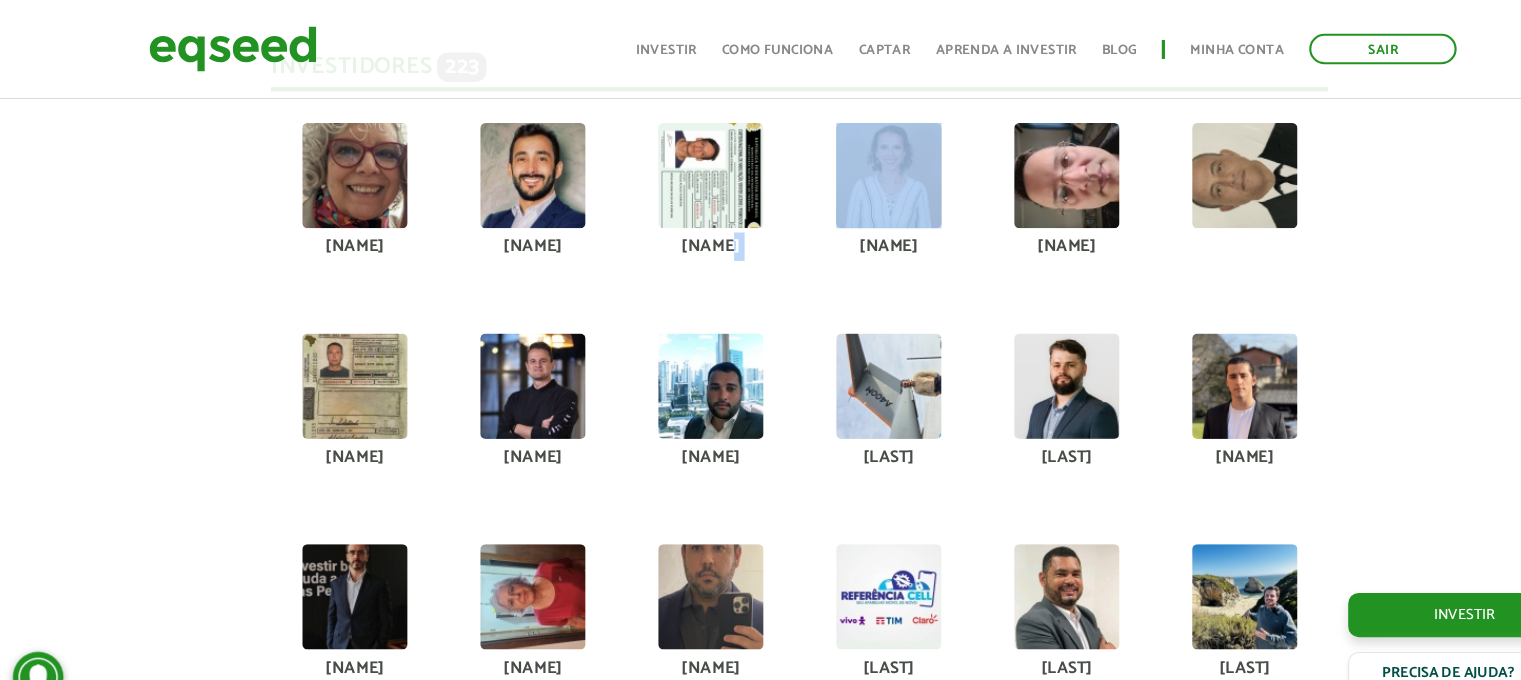 click on "[NAME]" at bounding box center [675, 197] 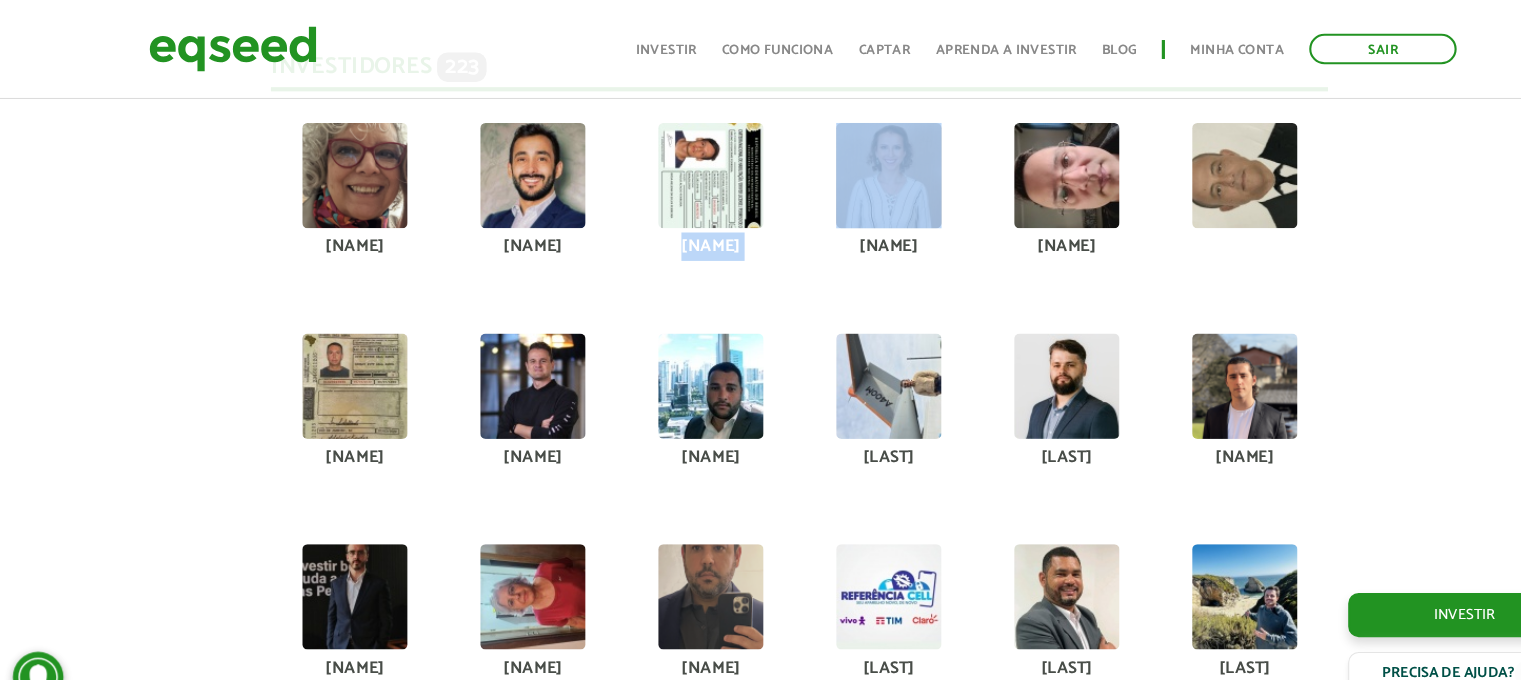 click on "[NAME]" at bounding box center (675, 197) 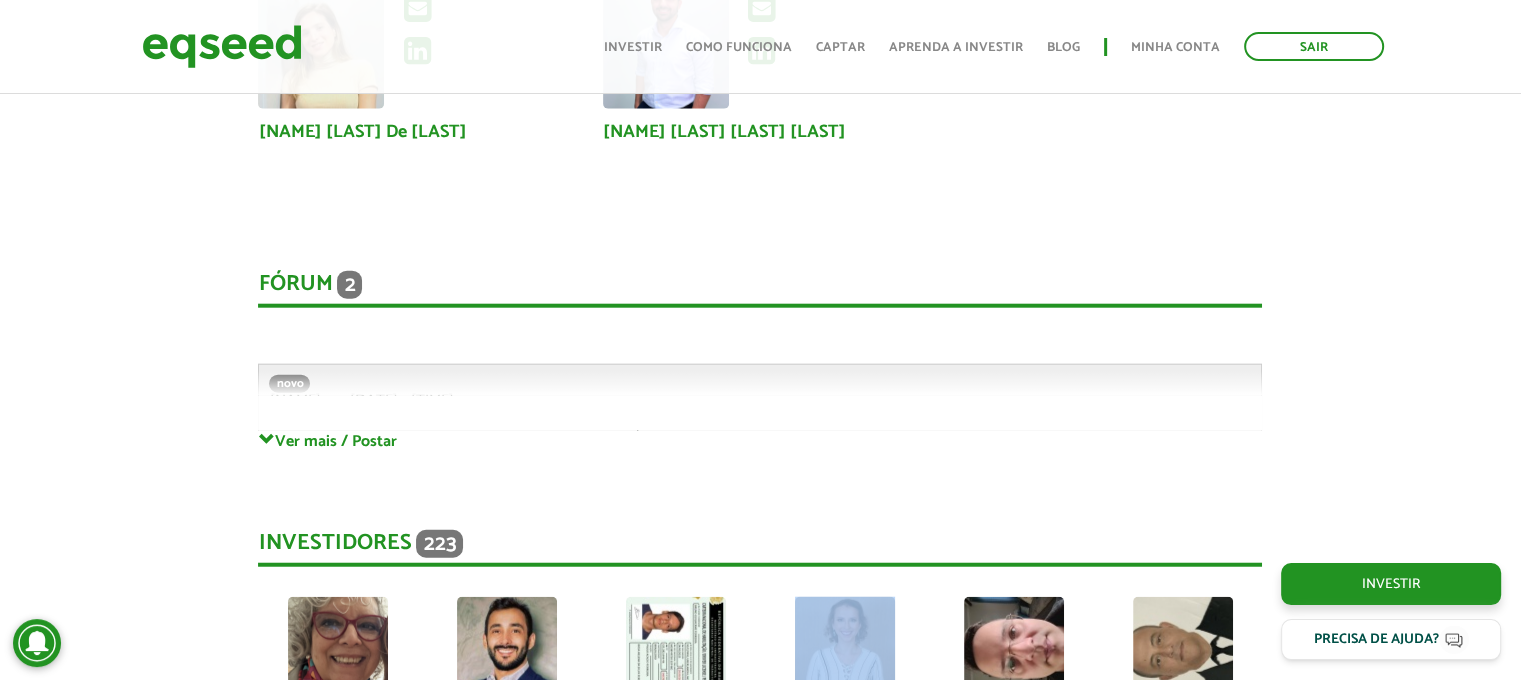 scroll, scrollTop: 4954, scrollLeft: 0, axis: vertical 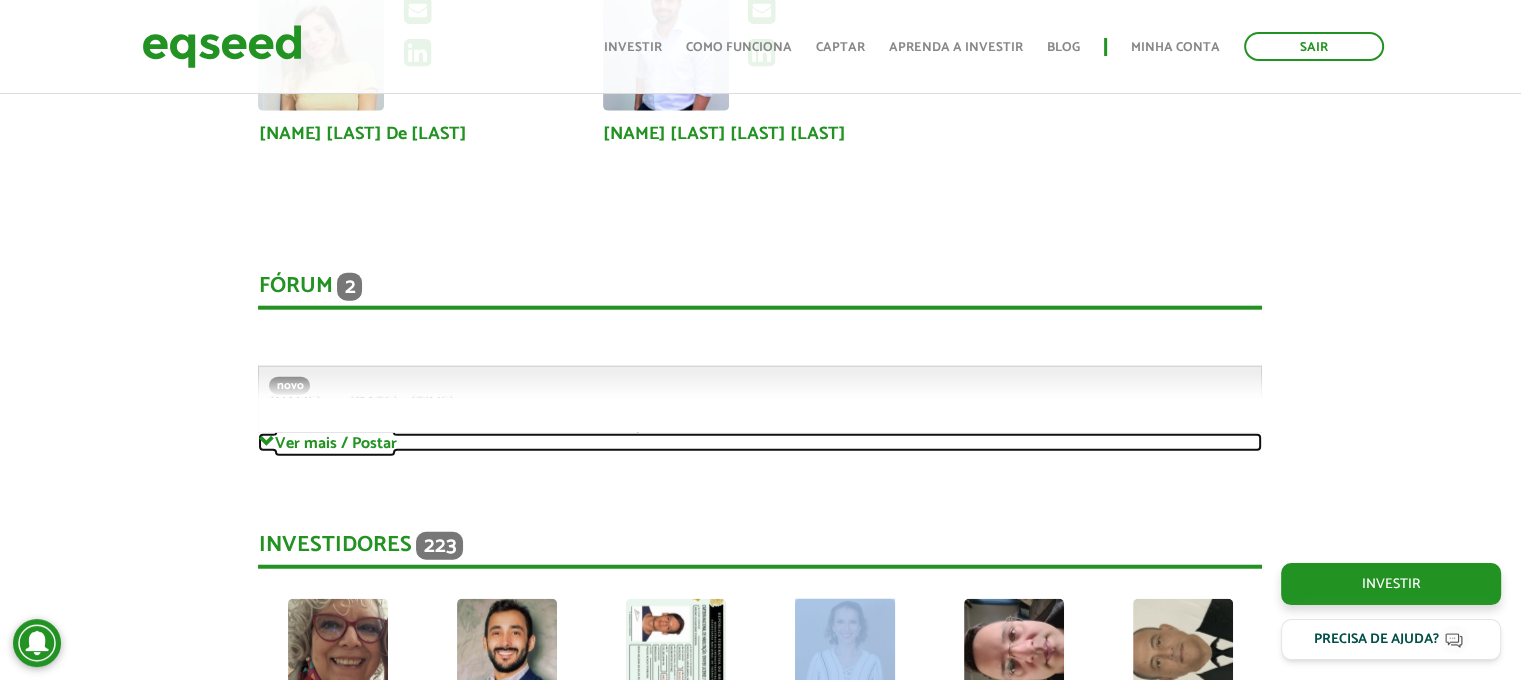 click on "Ver mais / Postar" at bounding box center [760, 442] 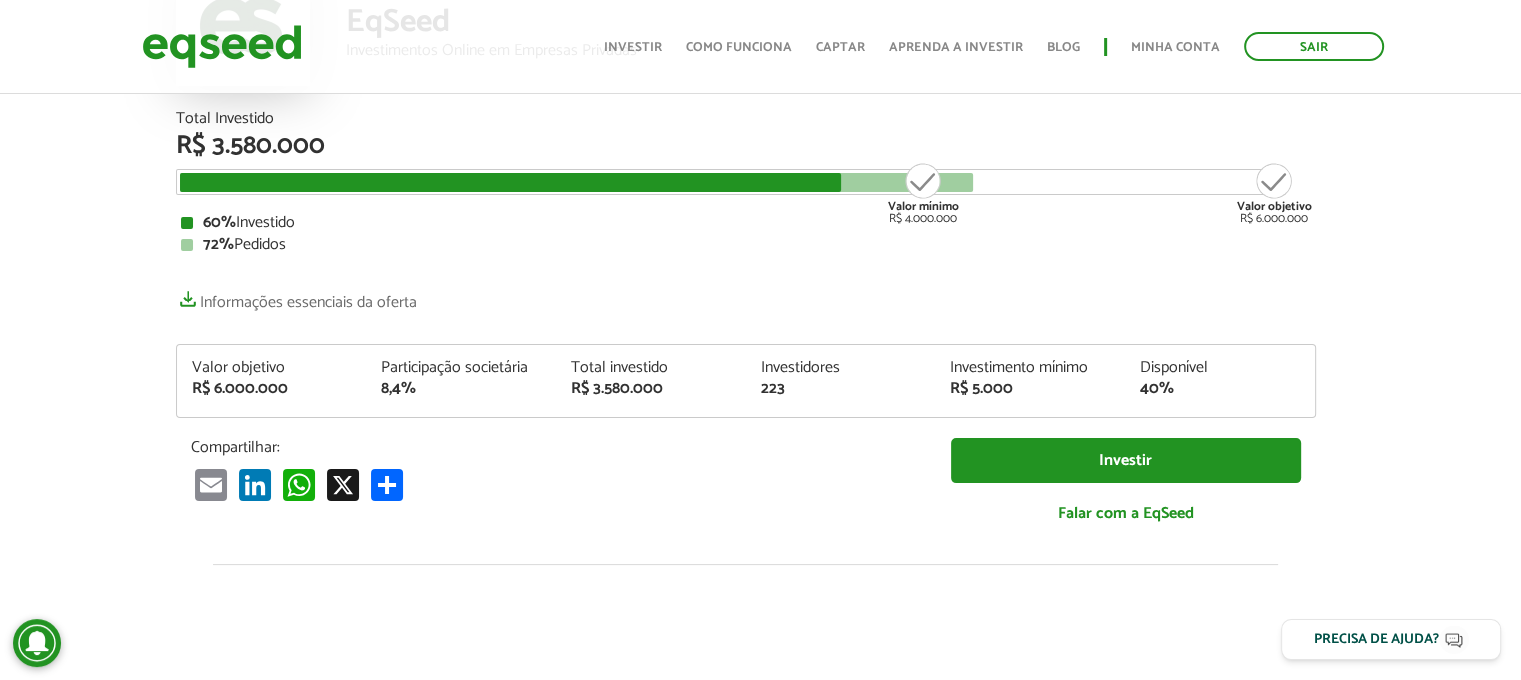scroll, scrollTop: 220, scrollLeft: 15, axis: both 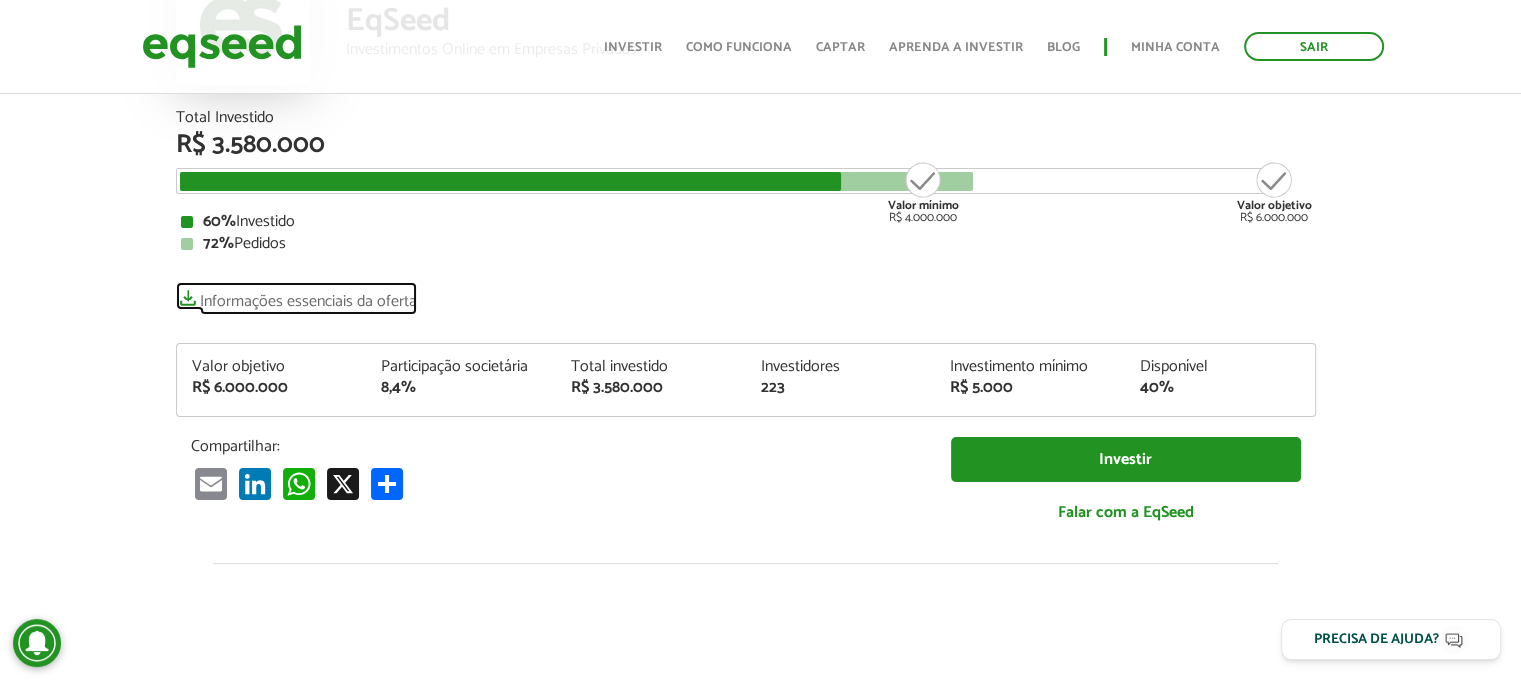 click on "Informações essenciais da oferta" at bounding box center [296, 296] 